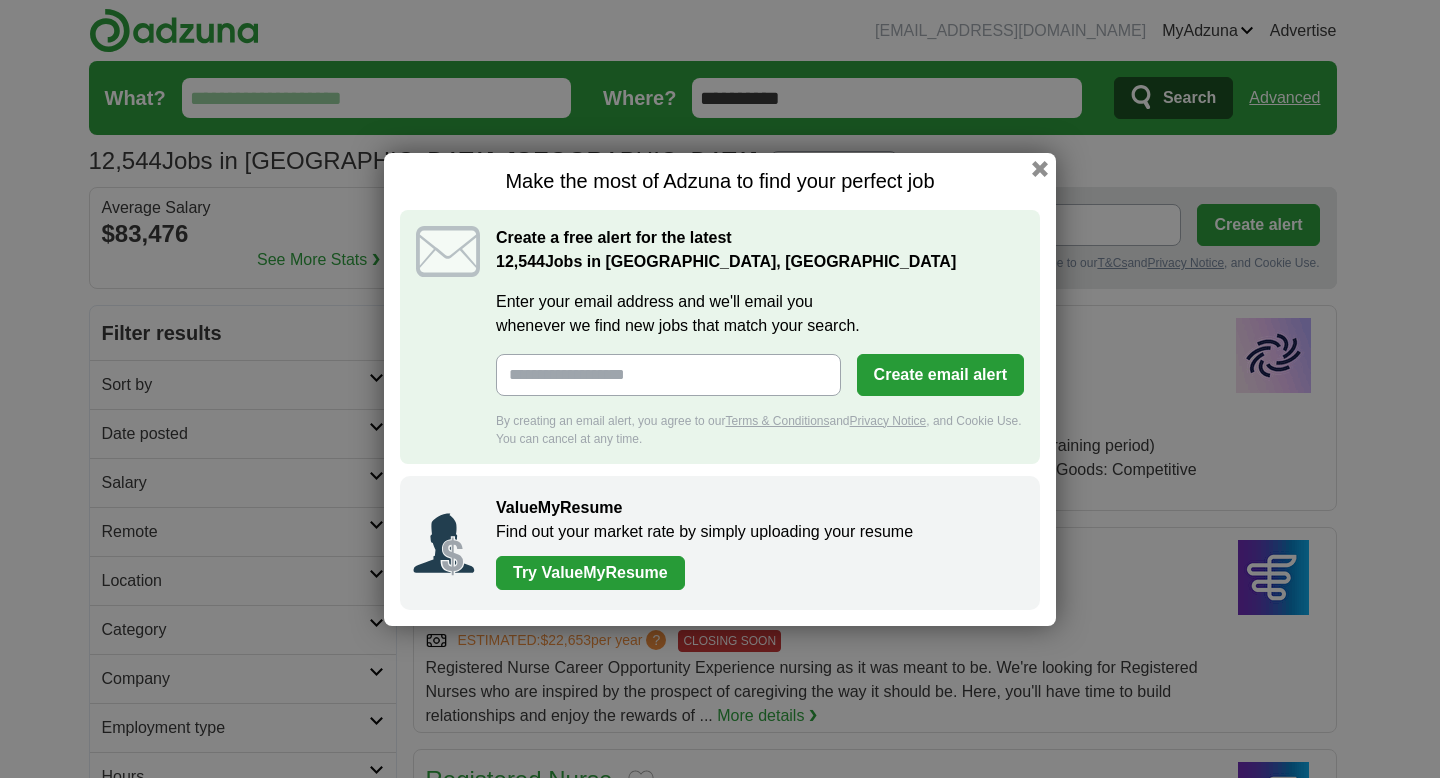 scroll, scrollTop: 0, scrollLeft: 0, axis: both 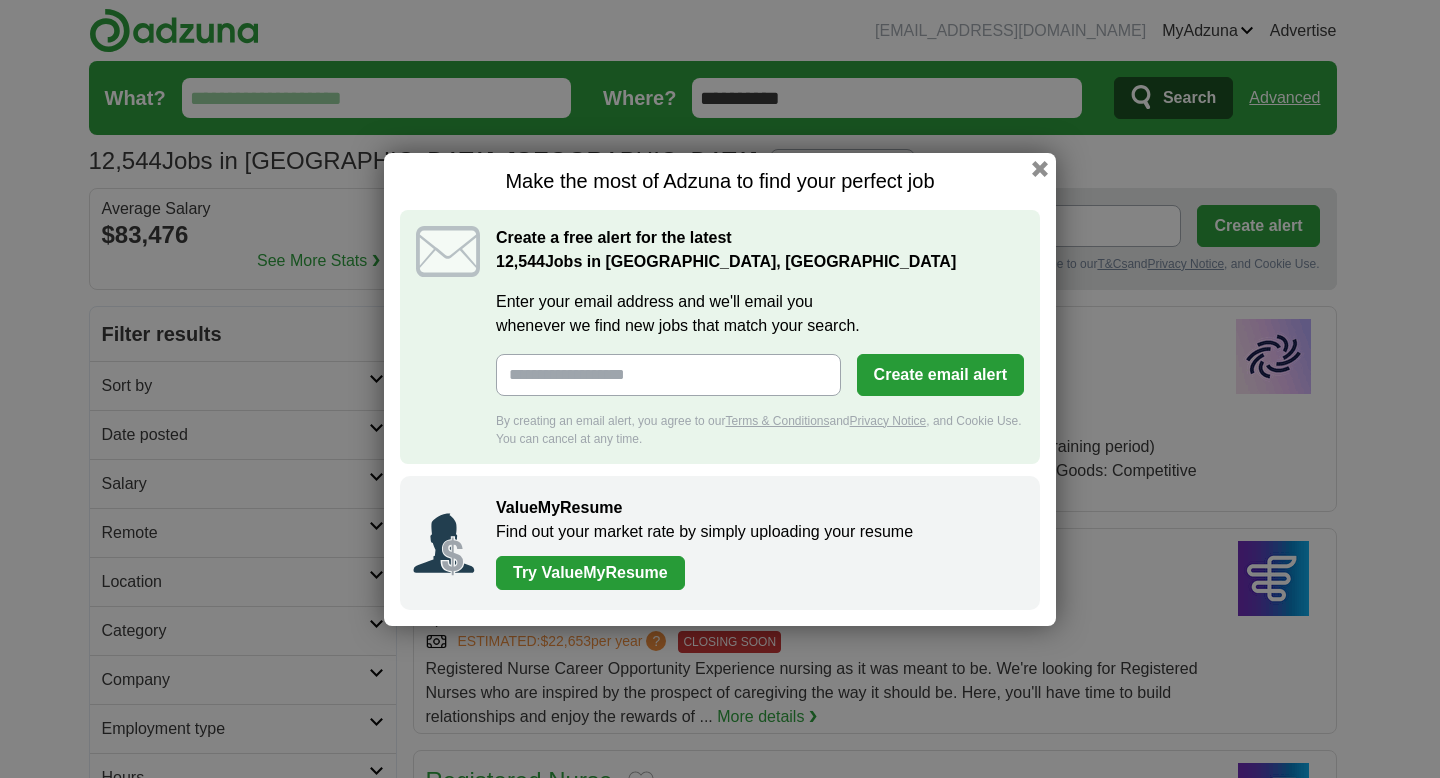 click on "Make the most of Adzuna to find your perfect job" at bounding box center (720, 181) 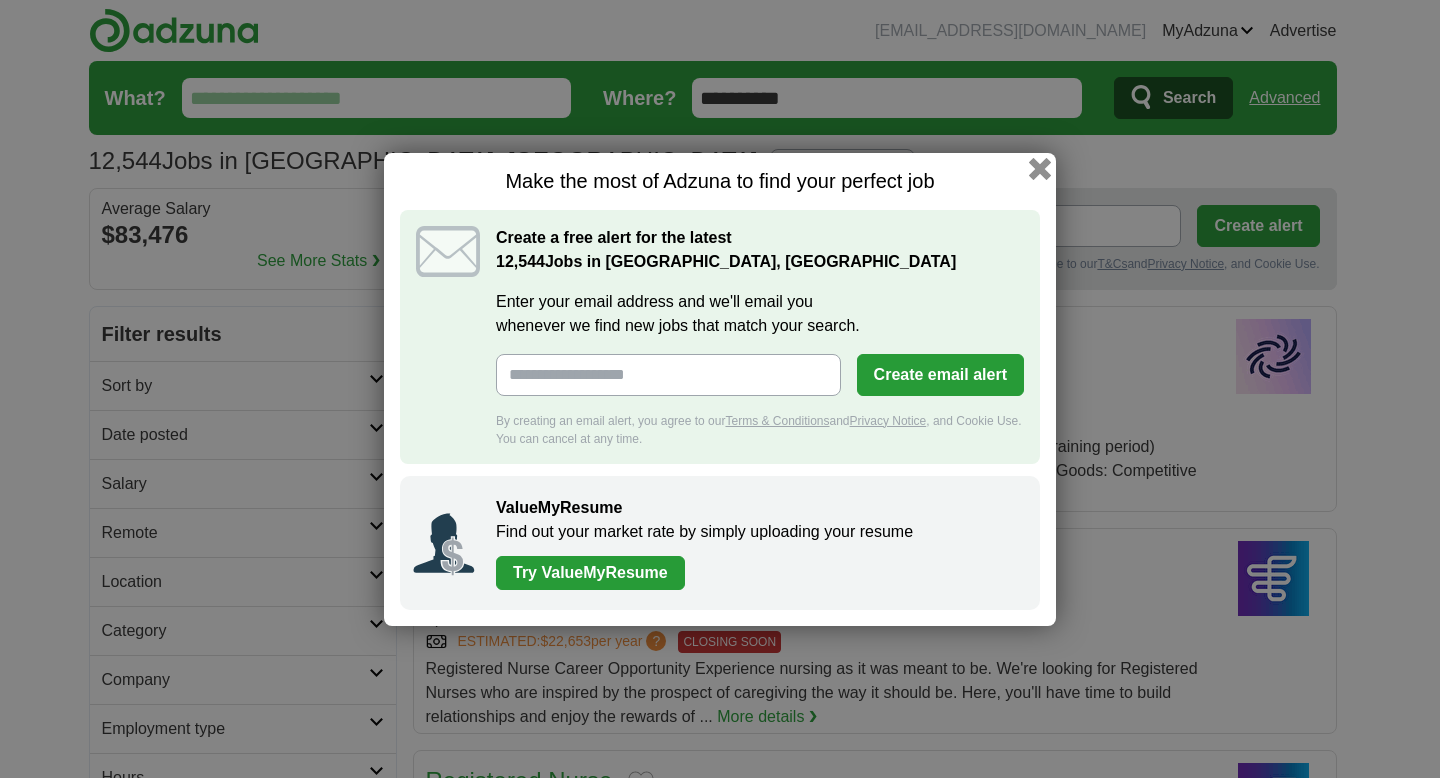 click at bounding box center (1040, 168) 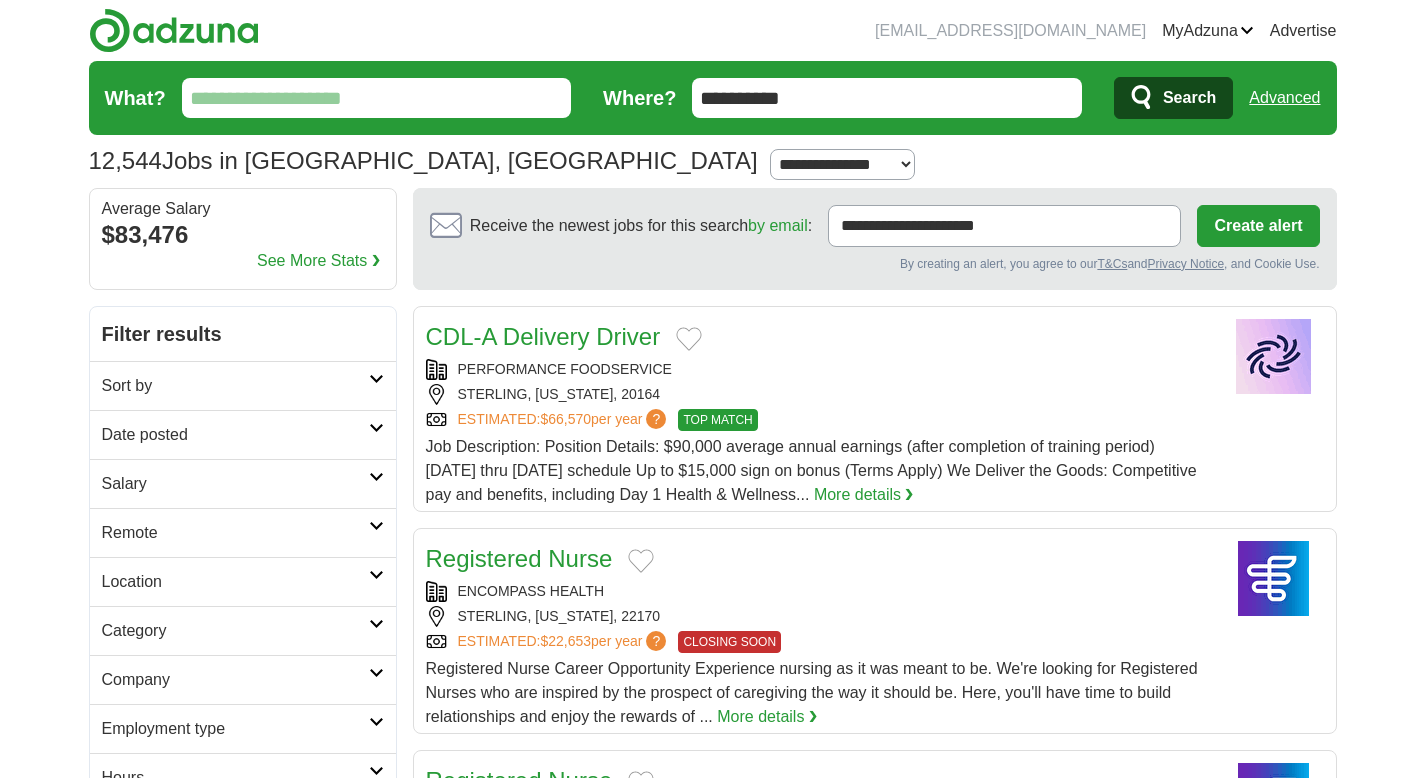 click on "What?" at bounding box center [377, 98] 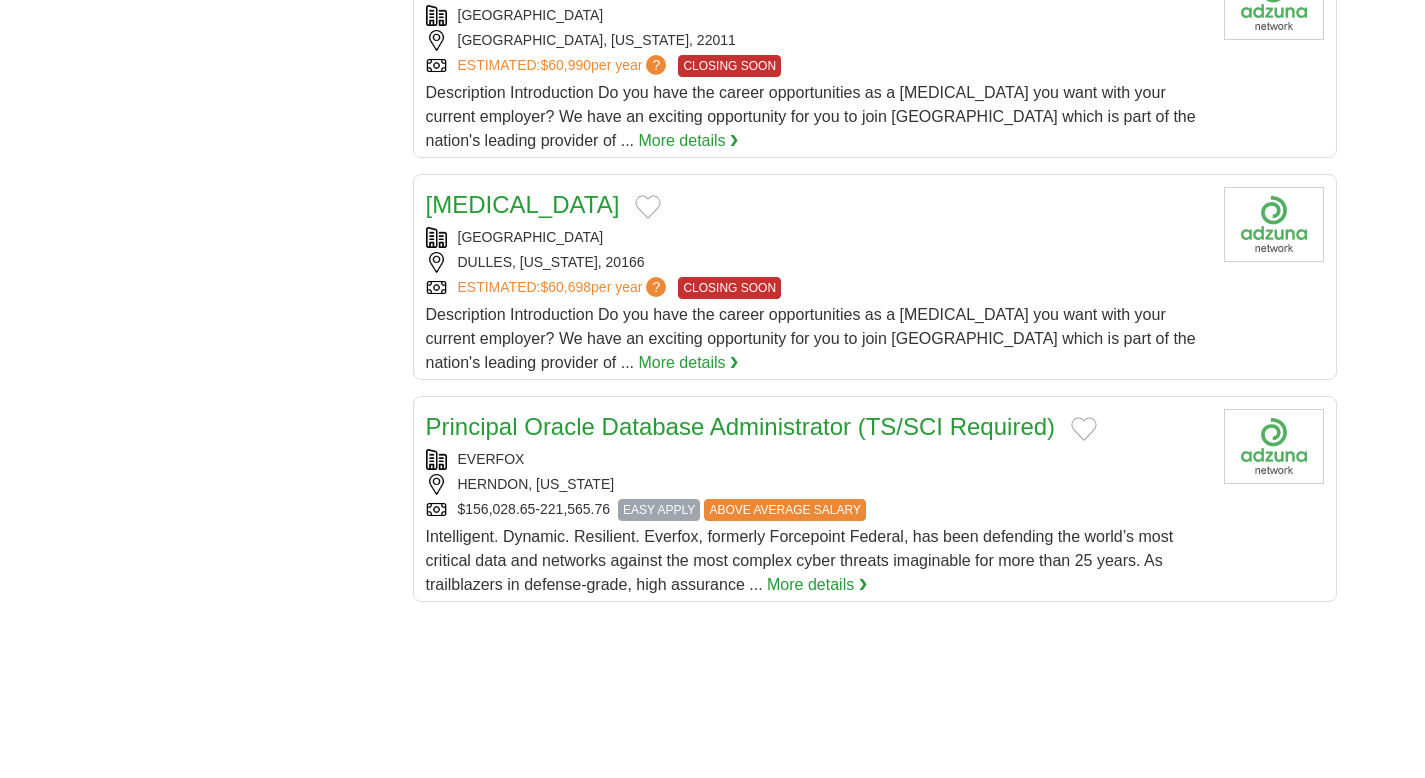 scroll, scrollTop: 0, scrollLeft: 0, axis: both 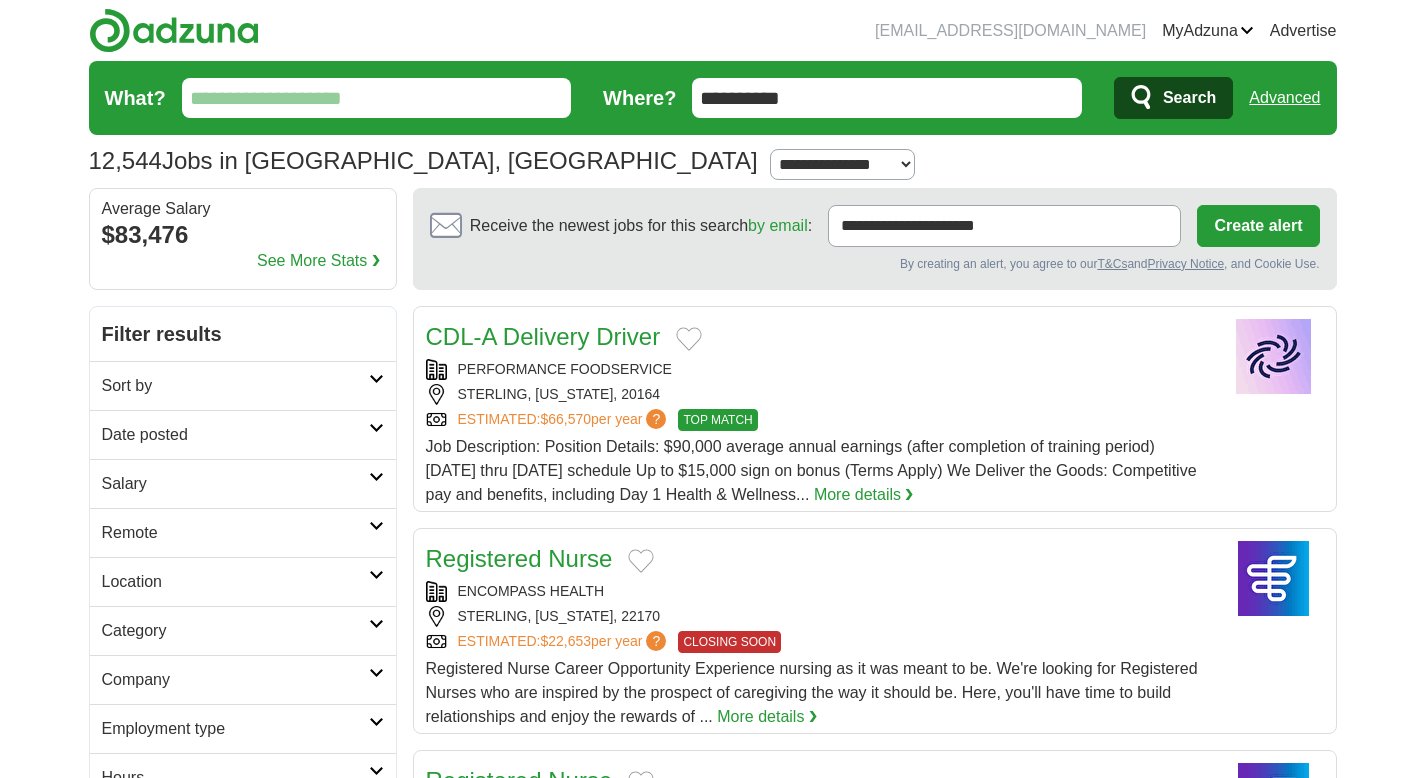 click on "What?" at bounding box center [377, 98] 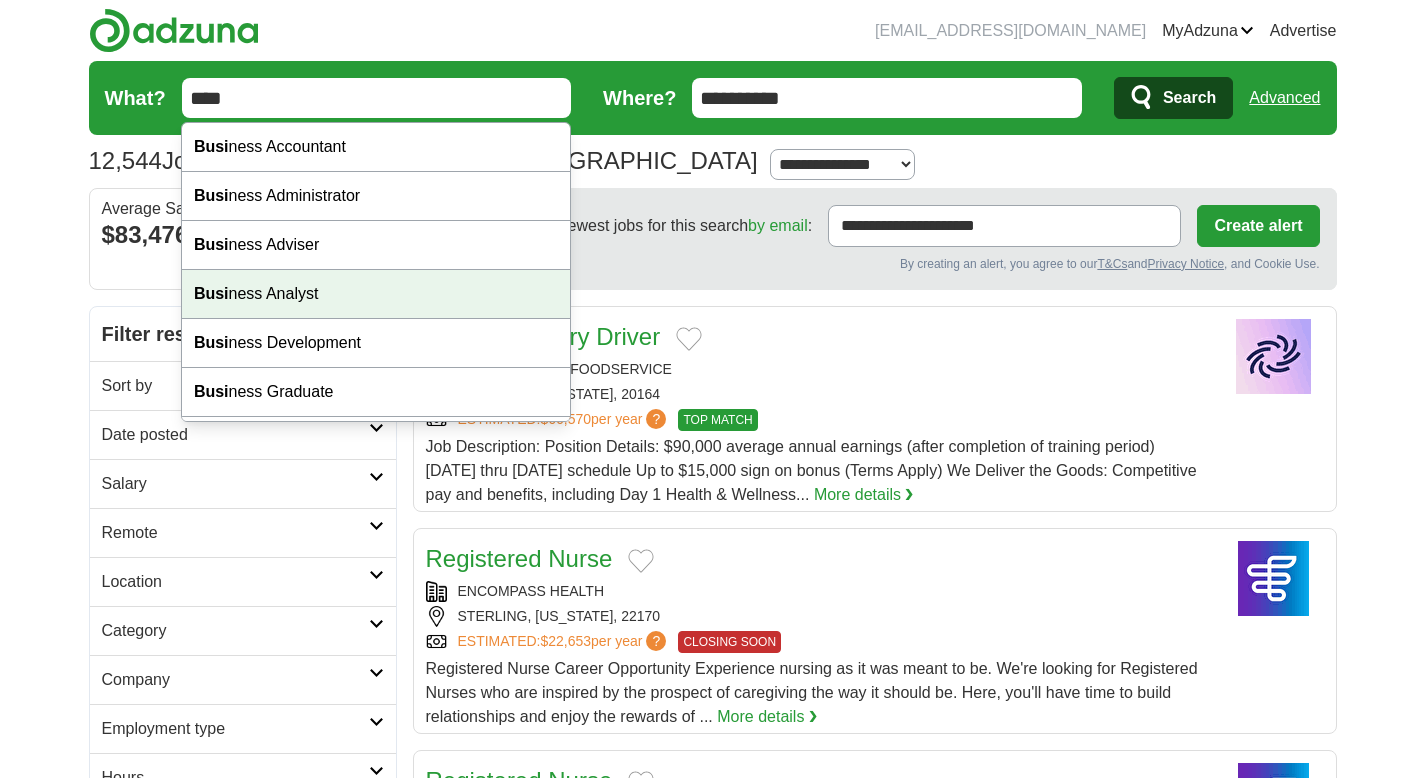 click on "Busi ness Analyst" at bounding box center (376, 294) 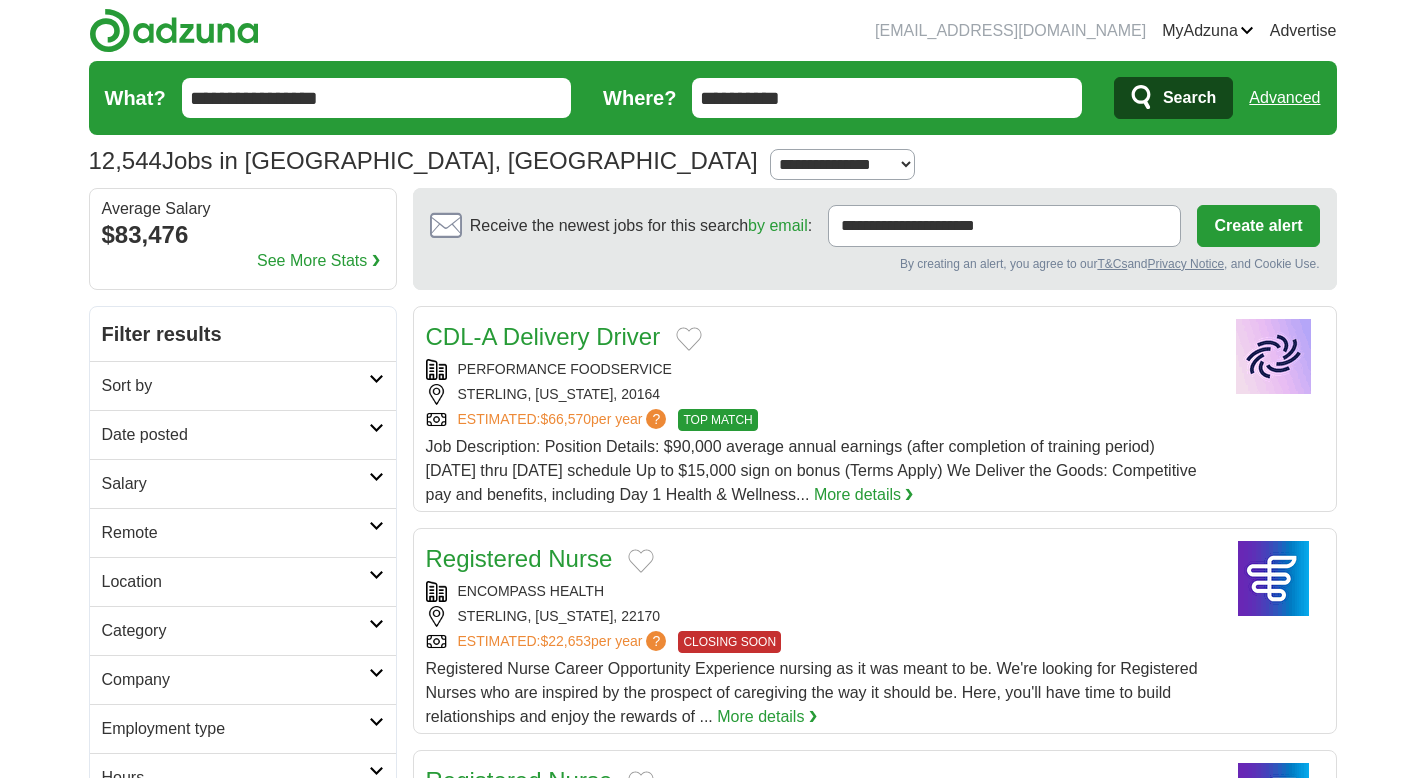 click on "**********" at bounding box center (887, 98) 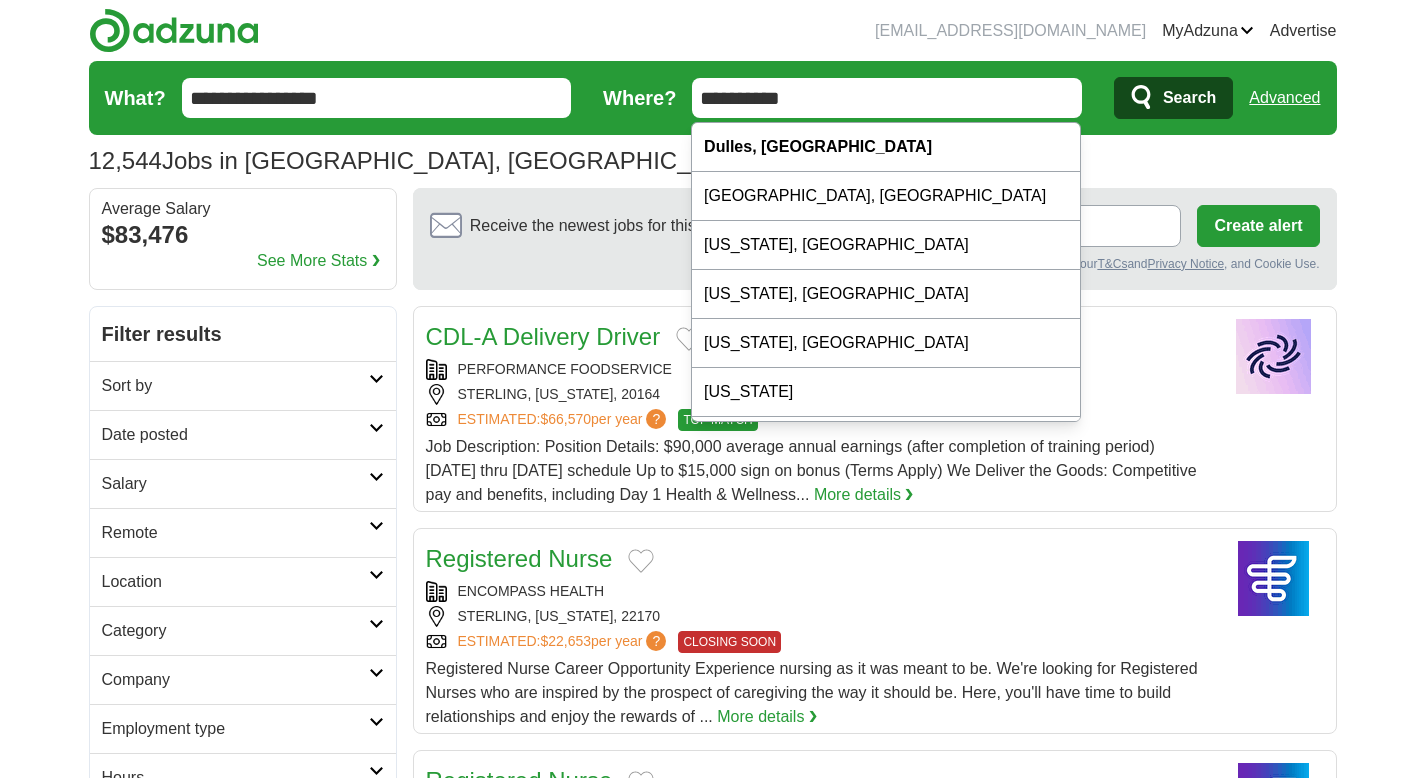 click on "**********" at bounding box center [887, 98] 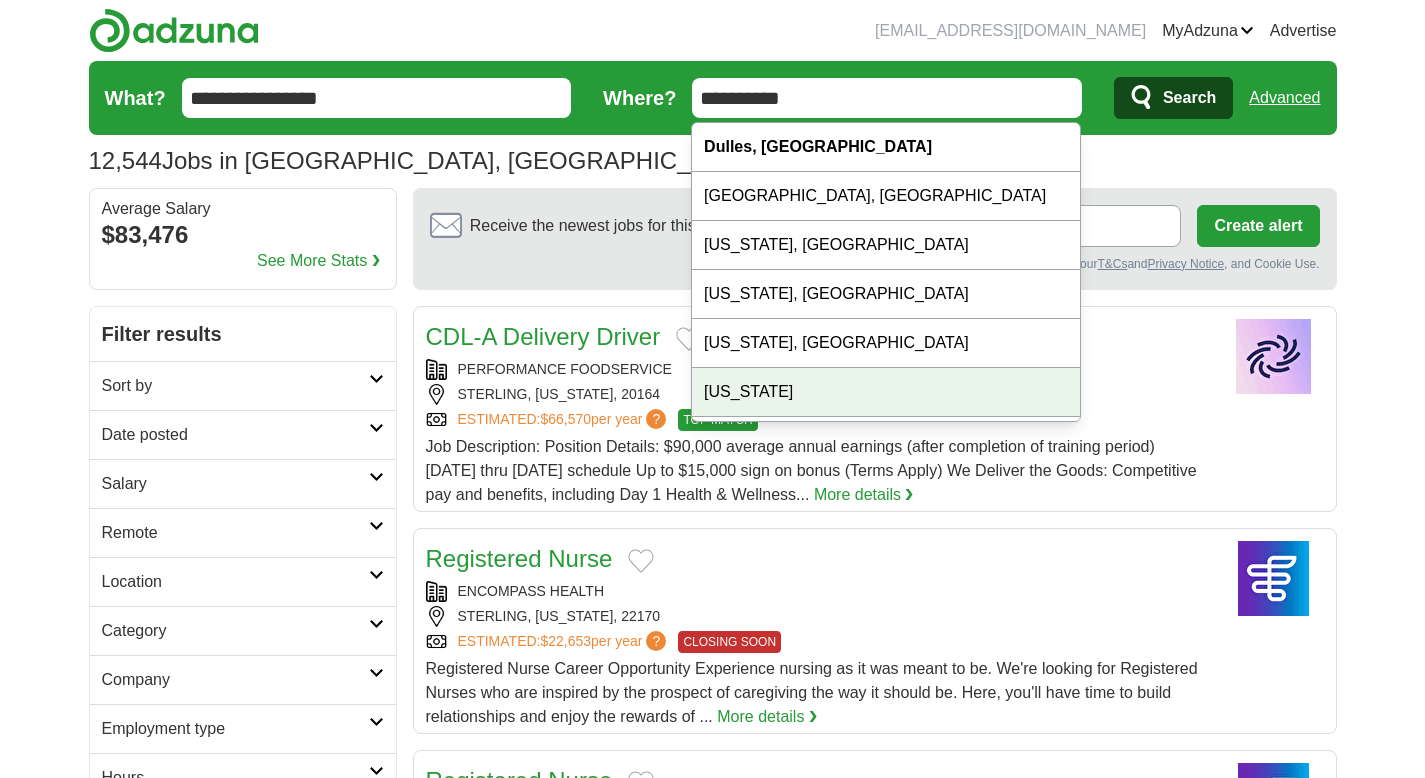 click on "[US_STATE]" at bounding box center [886, 392] 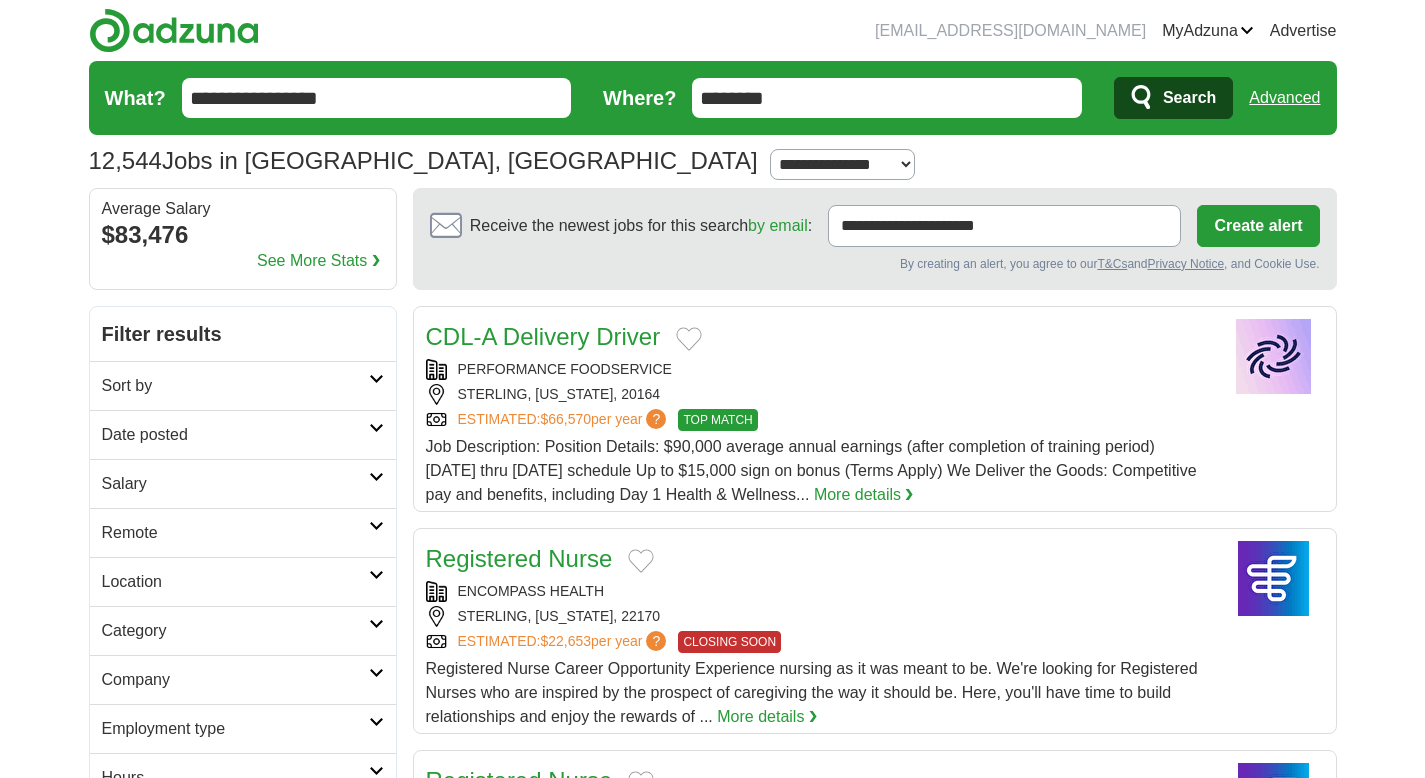 click on "Search" at bounding box center [1173, 98] 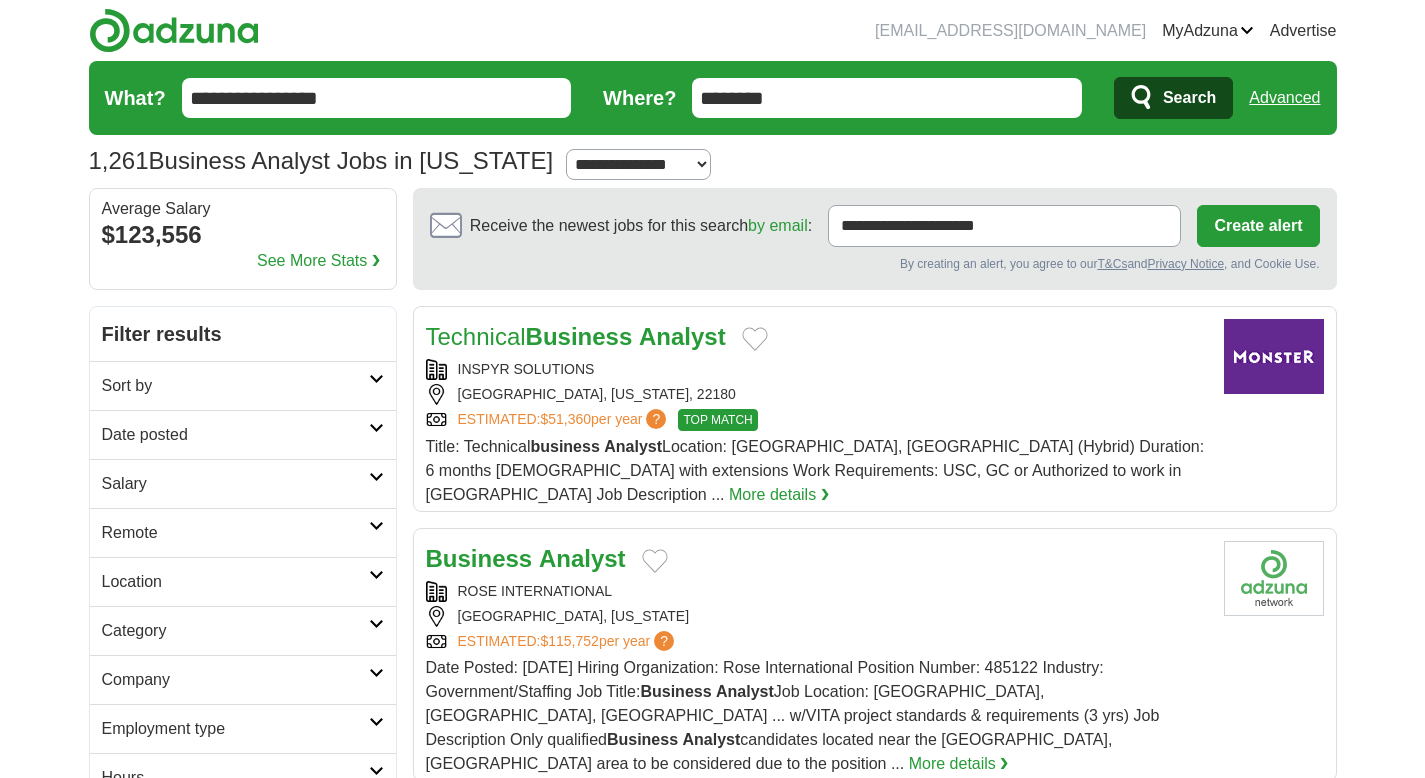 scroll, scrollTop: 0, scrollLeft: 0, axis: both 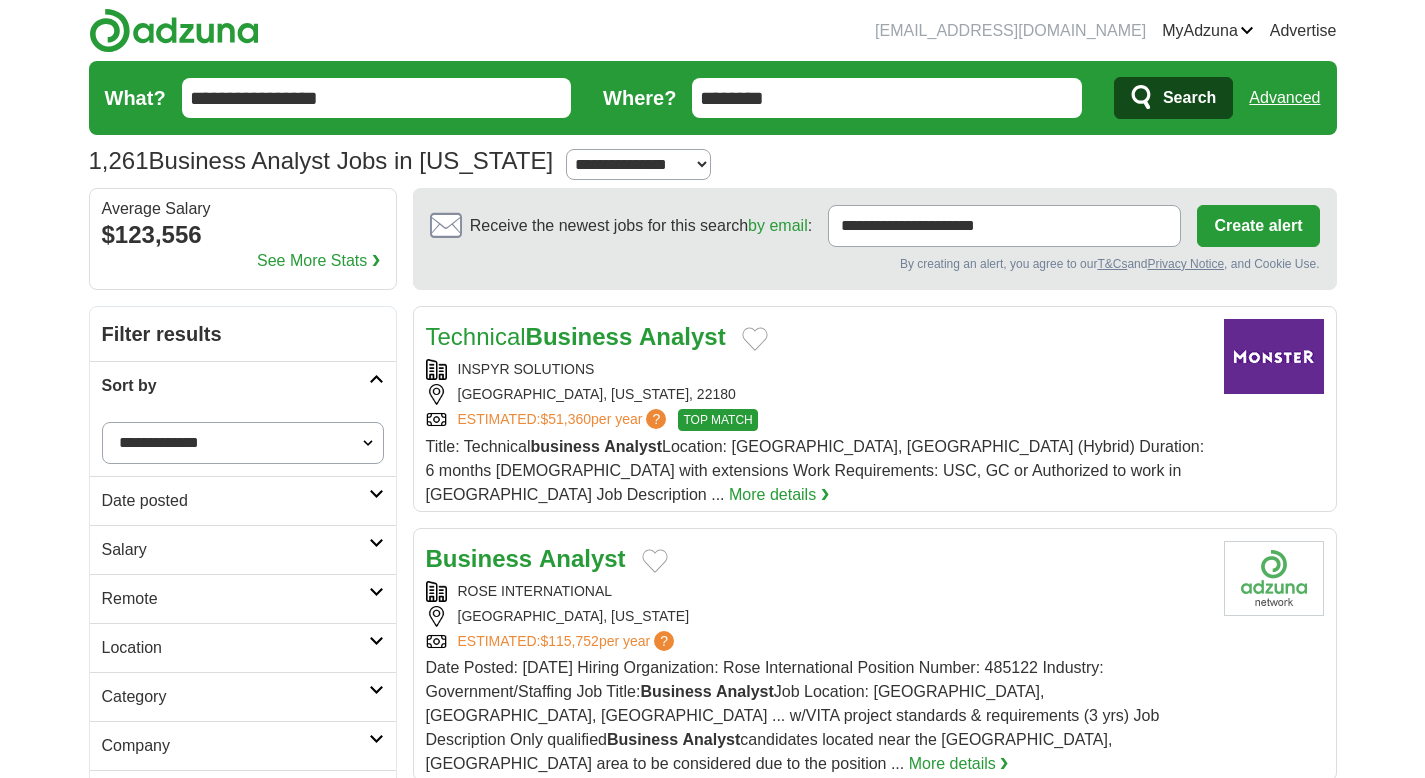 click on "**********" at bounding box center [243, 443] 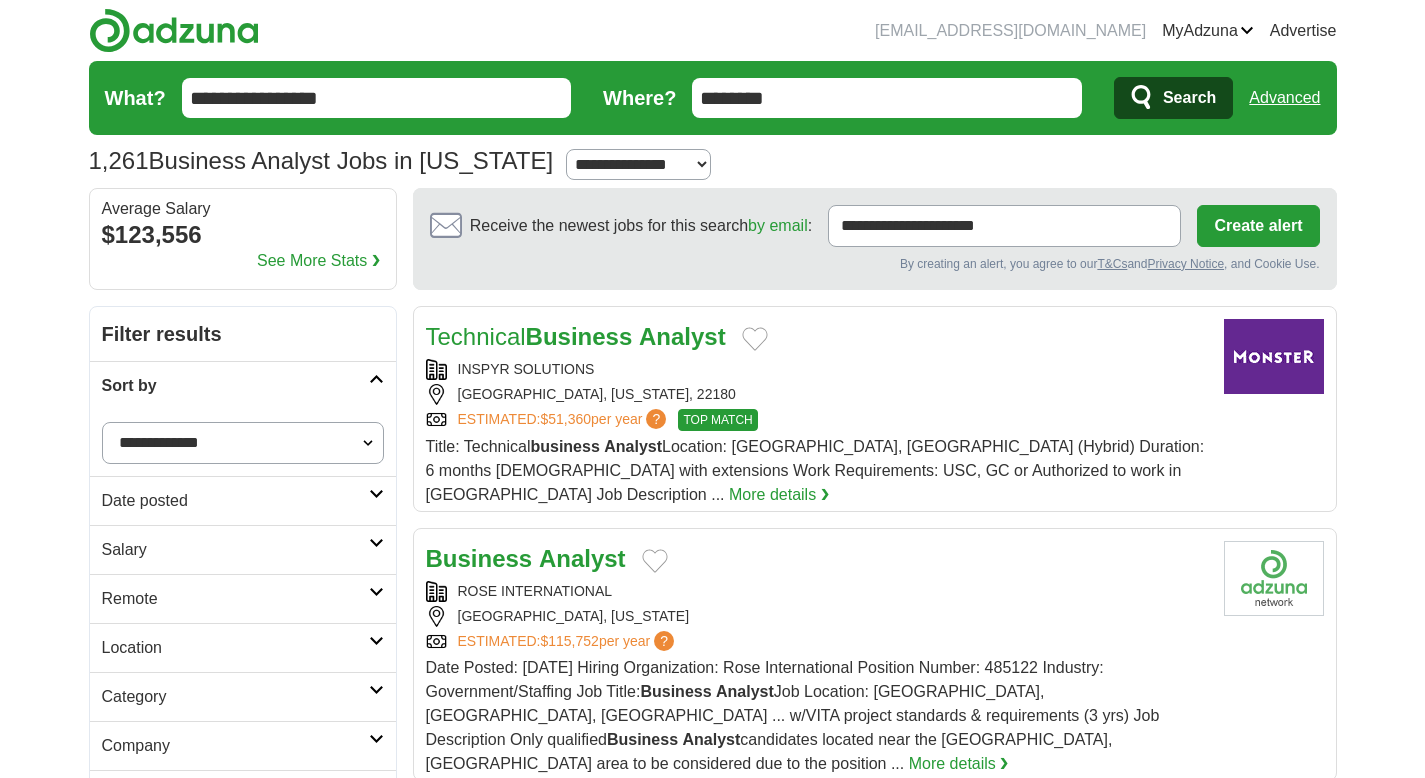 click on "Date posted" at bounding box center (235, 501) 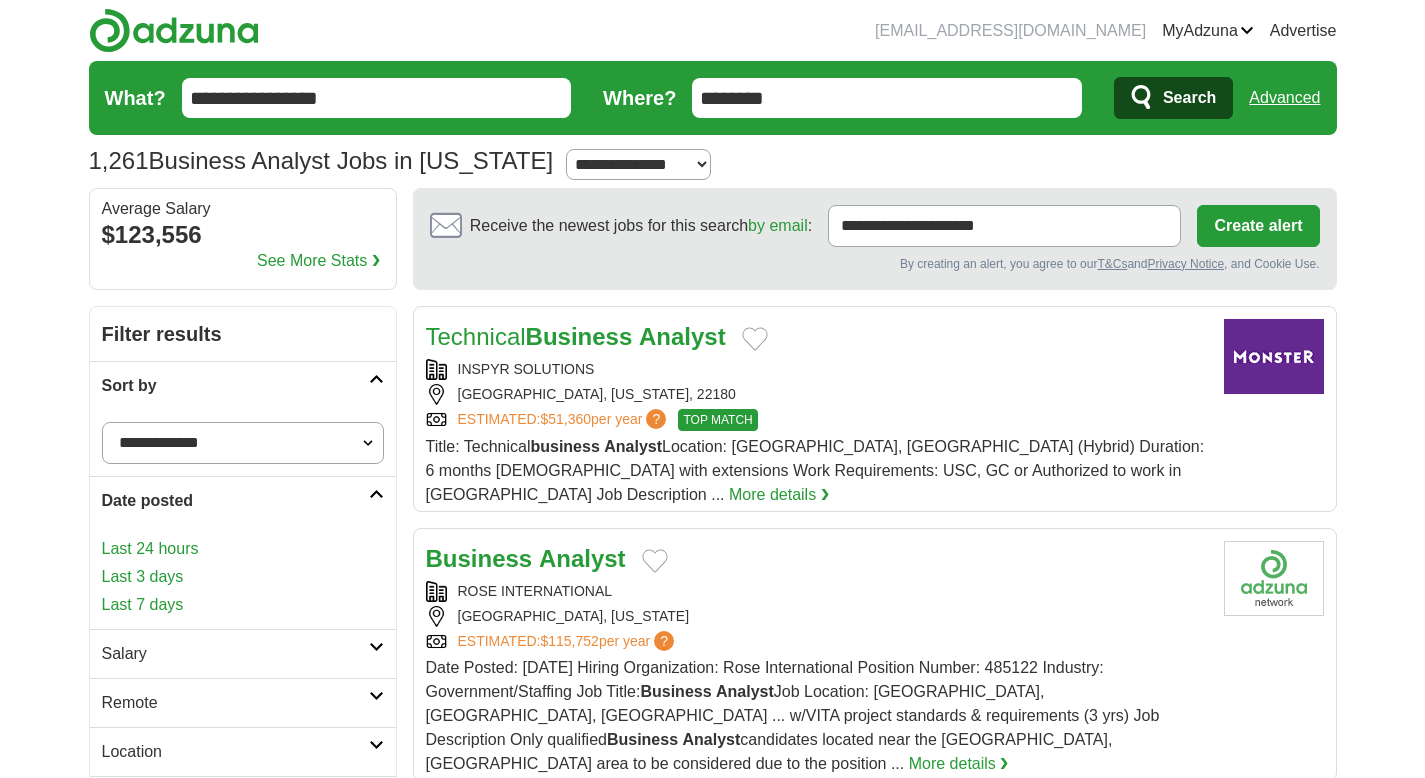 click on "Last 3 days" at bounding box center (243, 577) 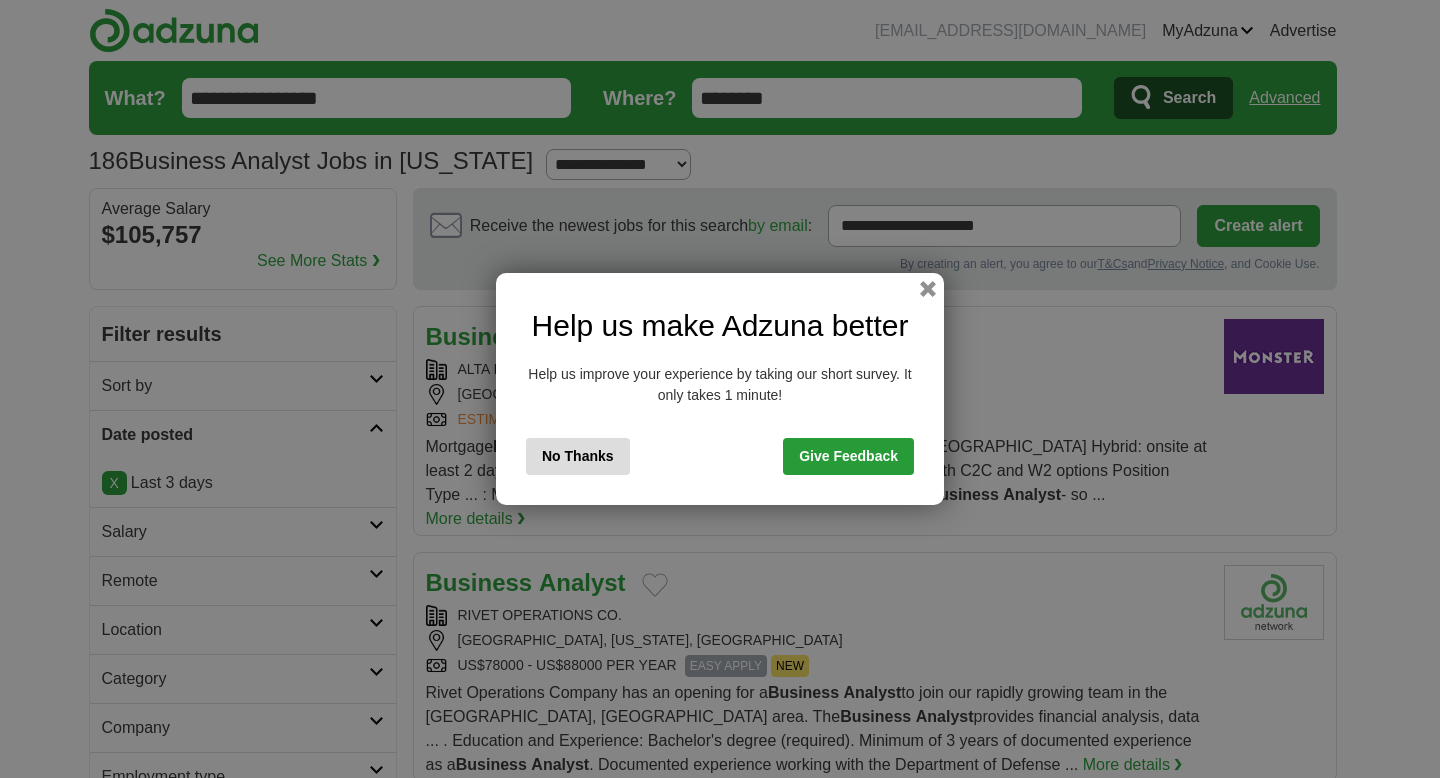 scroll, scrollTop: 0, scrollLeft: 0, axis: both 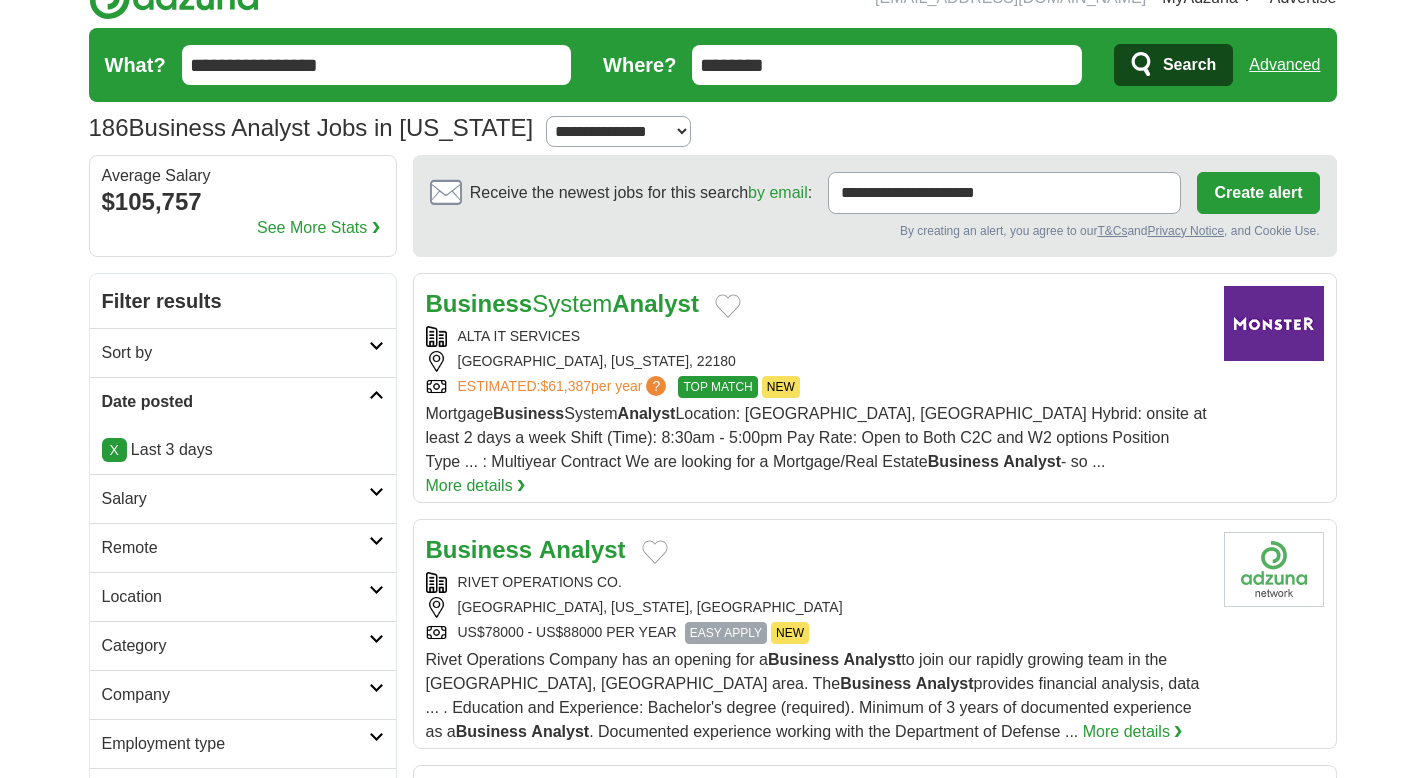 click on "Salary" at bounding box center (235, 499) 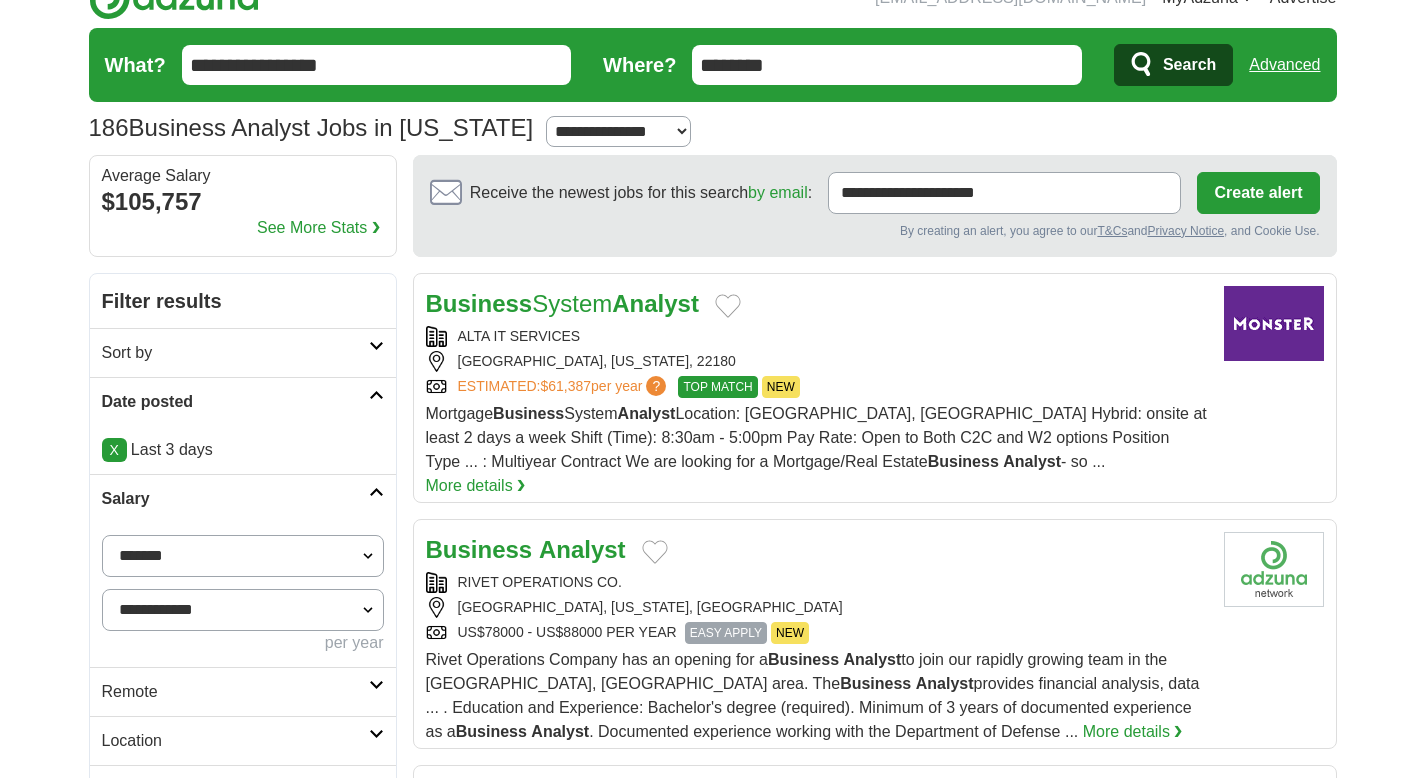 click on "Salary" at bounding box center (235, 499) 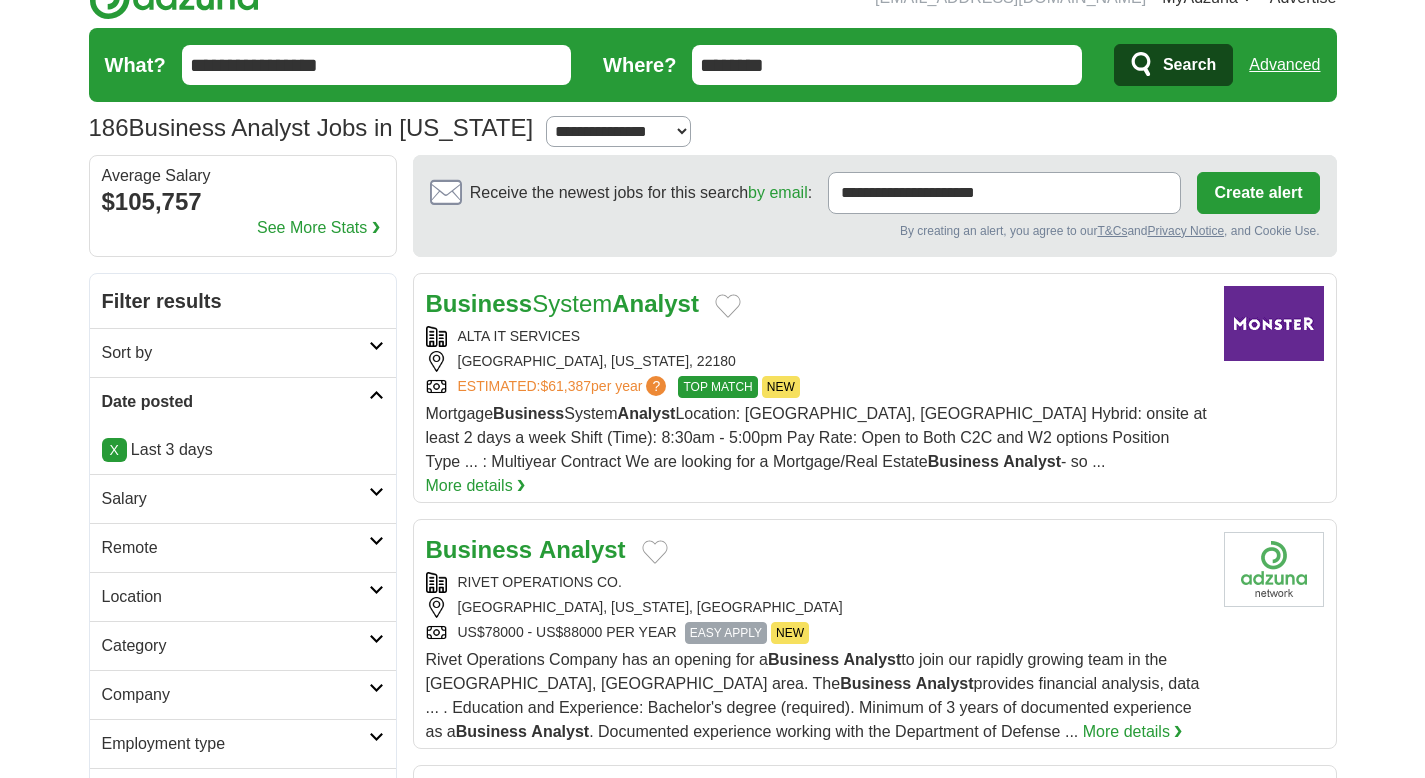click on "Remote" at bounding box center [235, 548] 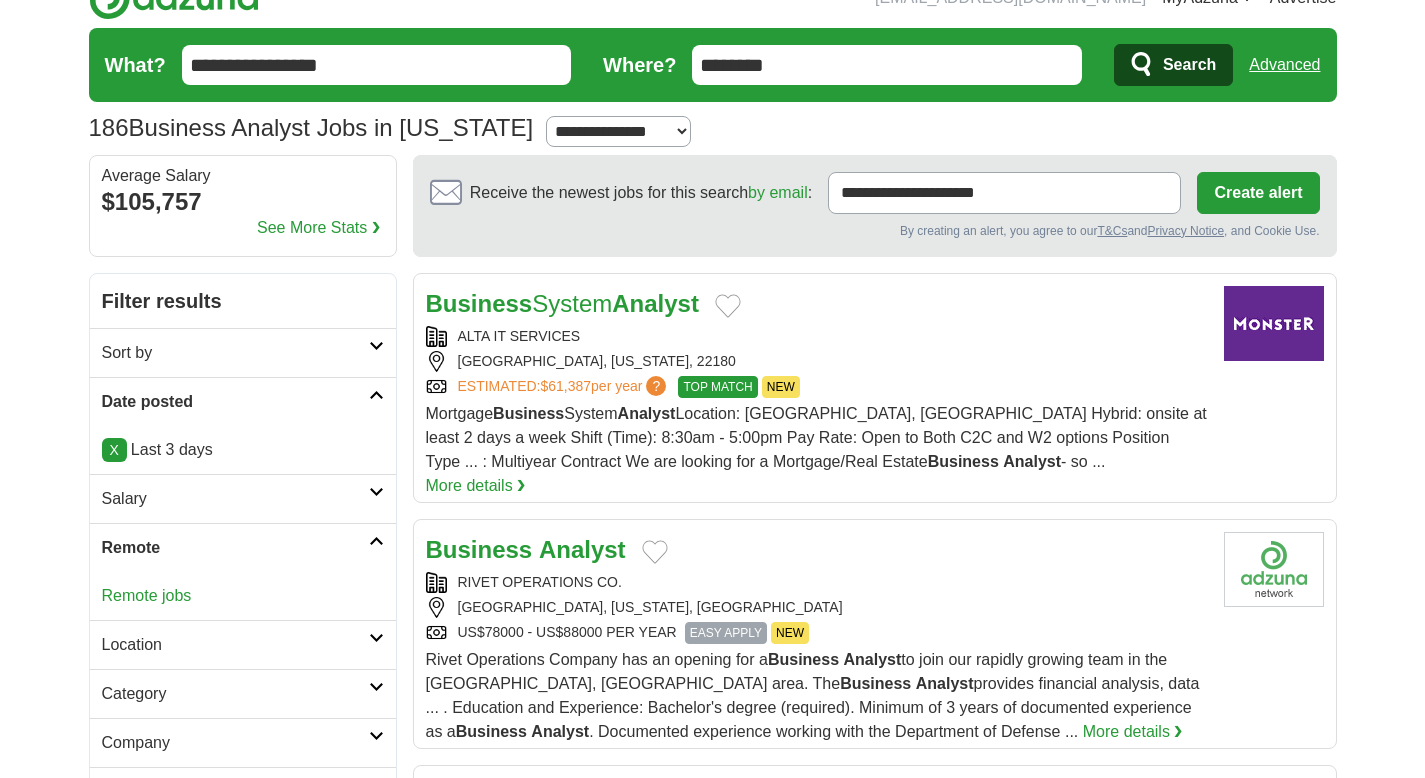 click on "[EMAIL_ADDRESS][DOMAIN_NAME]
[GEOGRAPHIC_DATA]
Alerts
Favorites
Resumes
ApplyIQ
Preferences
Posted jobs
Logout
Advertise
186
Business Analyst Jobs in [US_STATE]
[GEOGRAPHIC_DATA]
[GEOGRAPHIC_DATA]
Select a salary range
Salary from
from $10,000
from $20,000" at bounding box center (712, 1683) 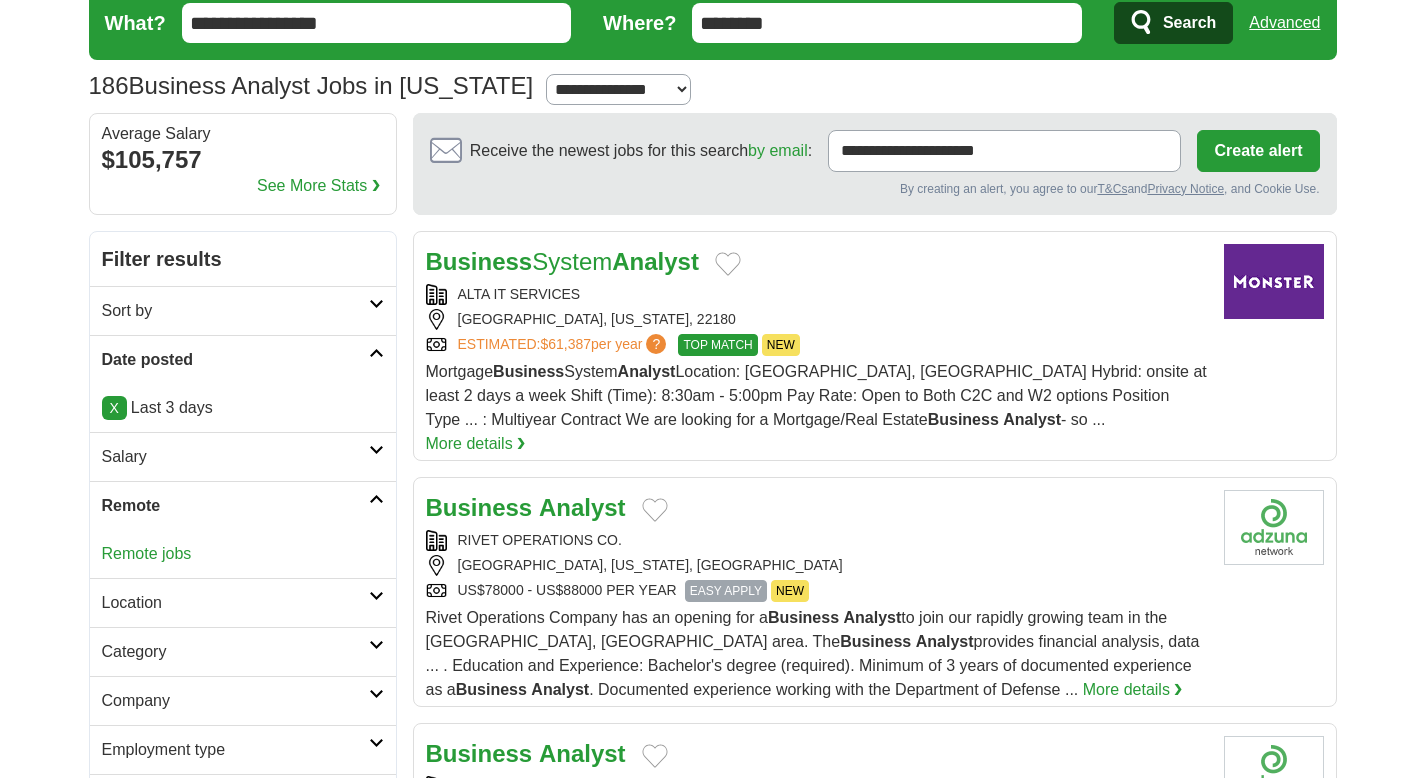 scroll, scrollTop: 95, scrollLeft: 0, axis: vertical 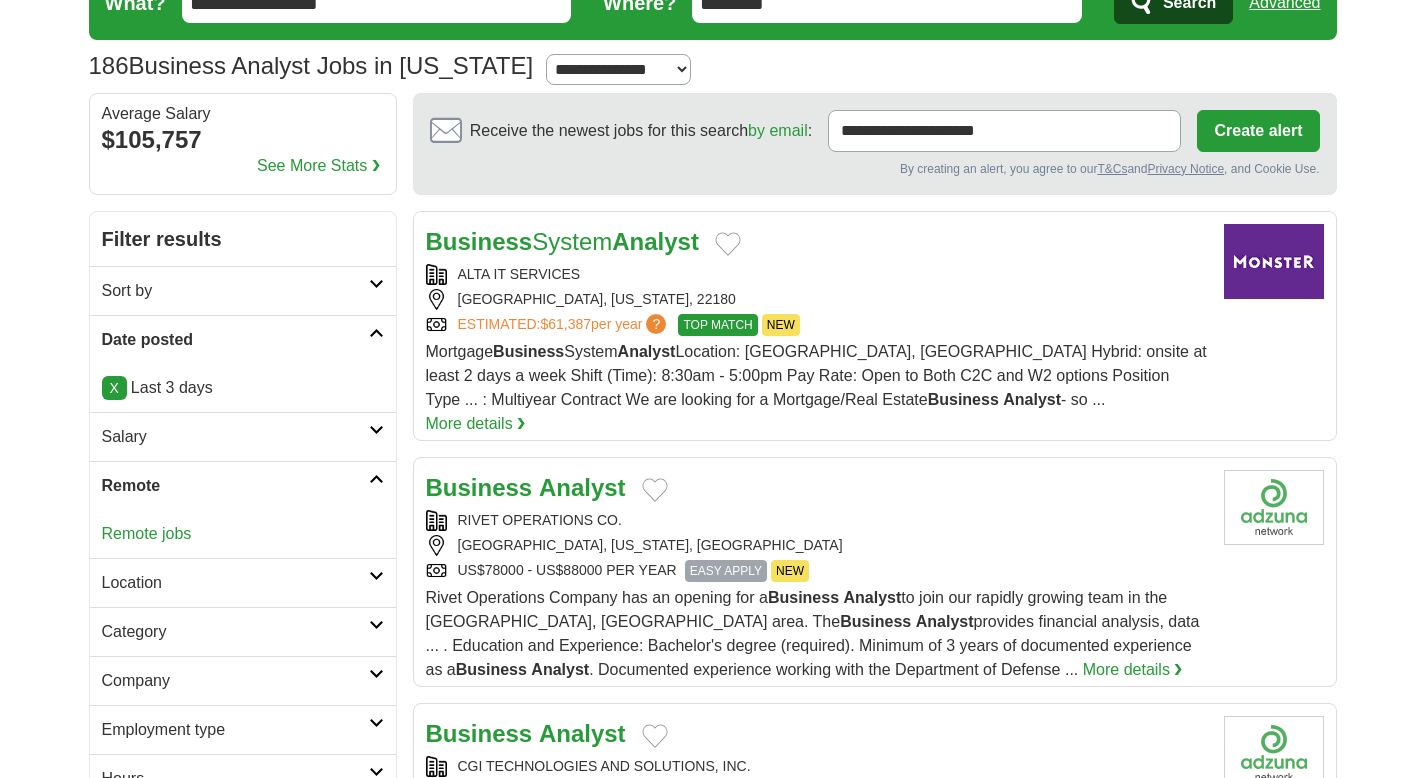 click on "EASY APPLY" at bounding box center (726, 571) 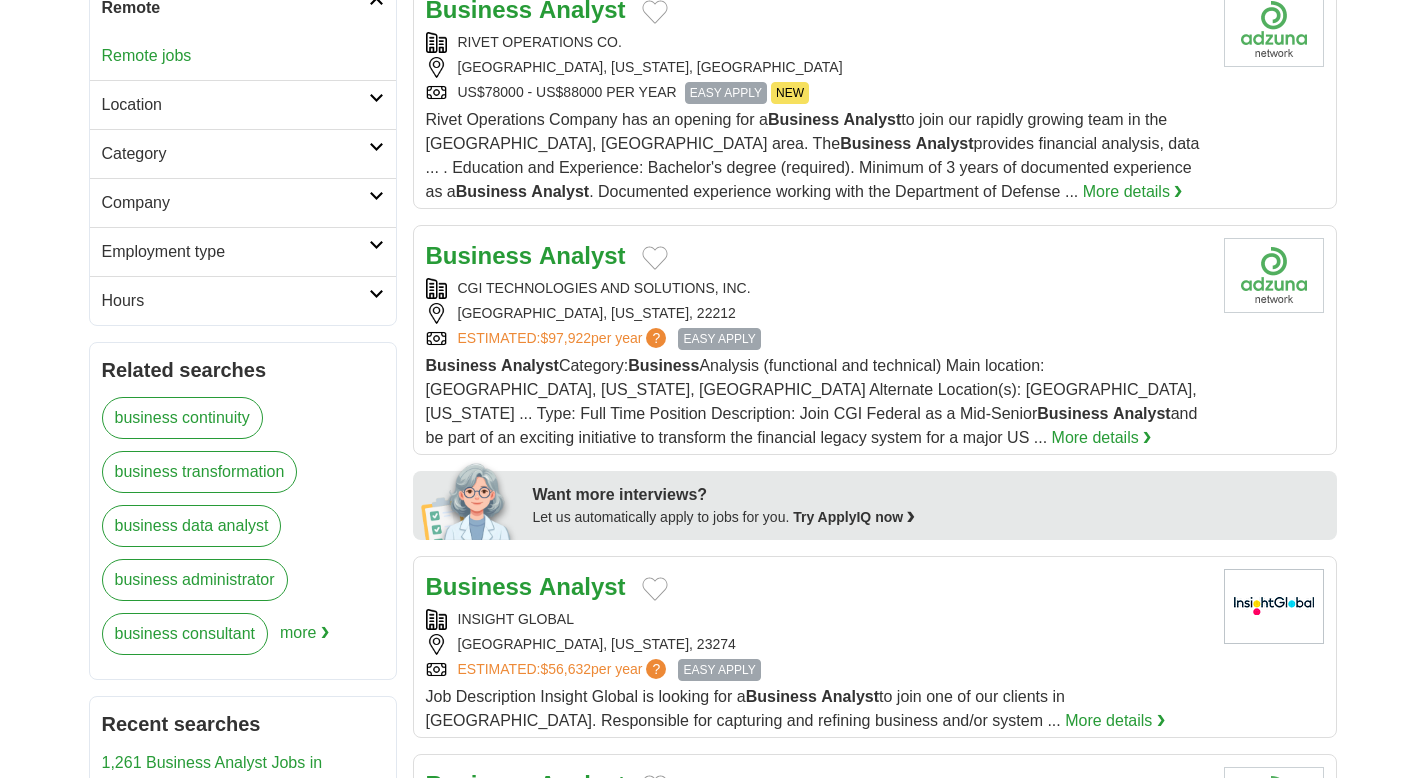 scroll, scrollTop: 585, scrollLeft: 0, axis: vertical 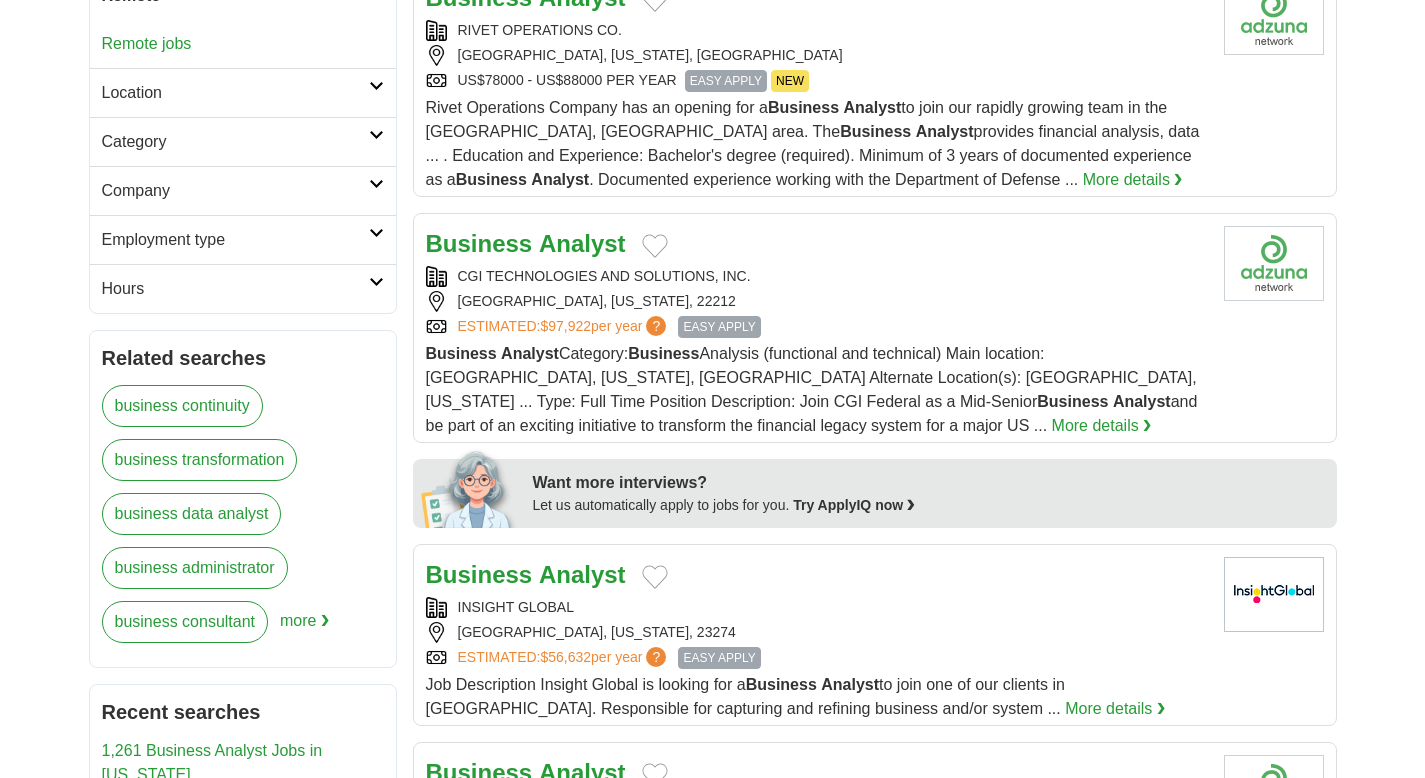 click on "EASY APPLY" at bounding box center [719, 327] 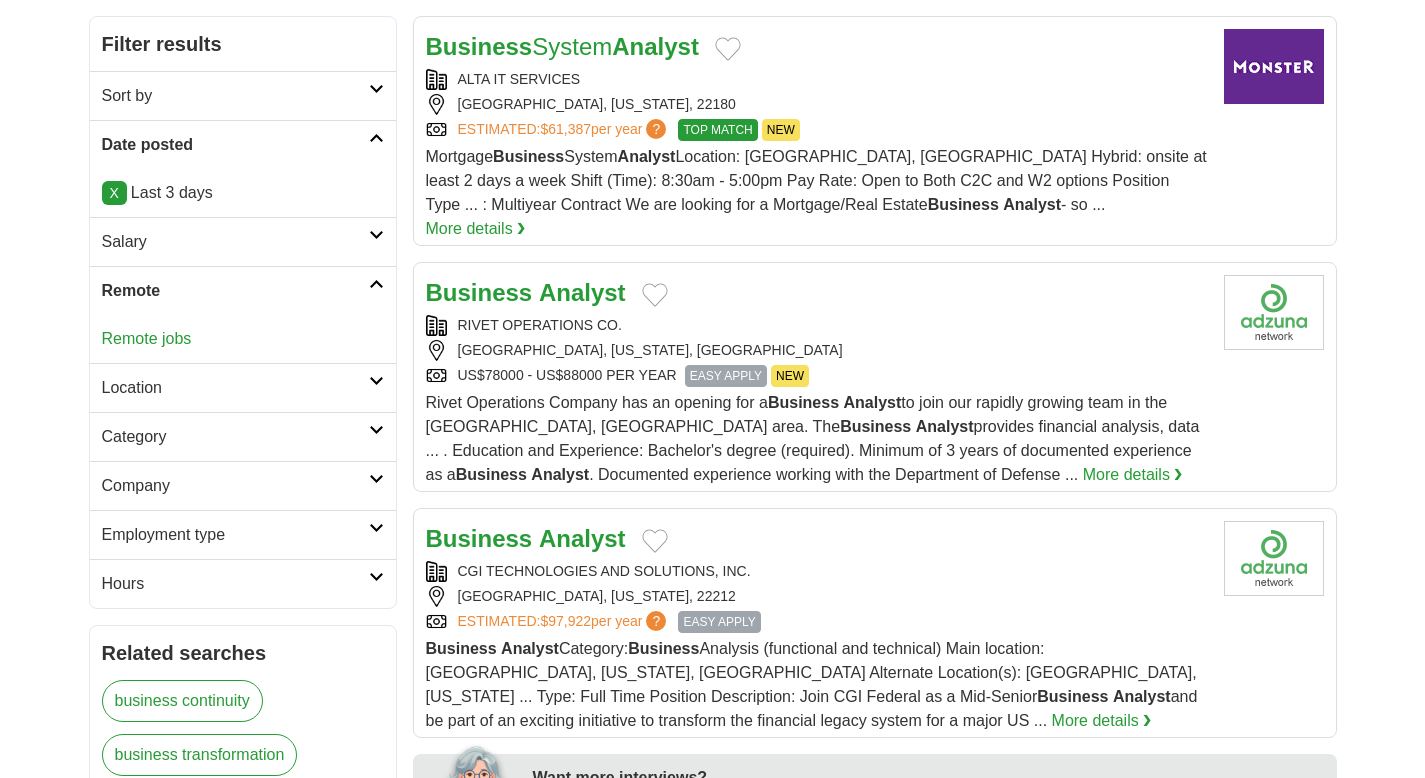 scroll, scrollTop: 438, scrollLeft: 0, axis: vertical 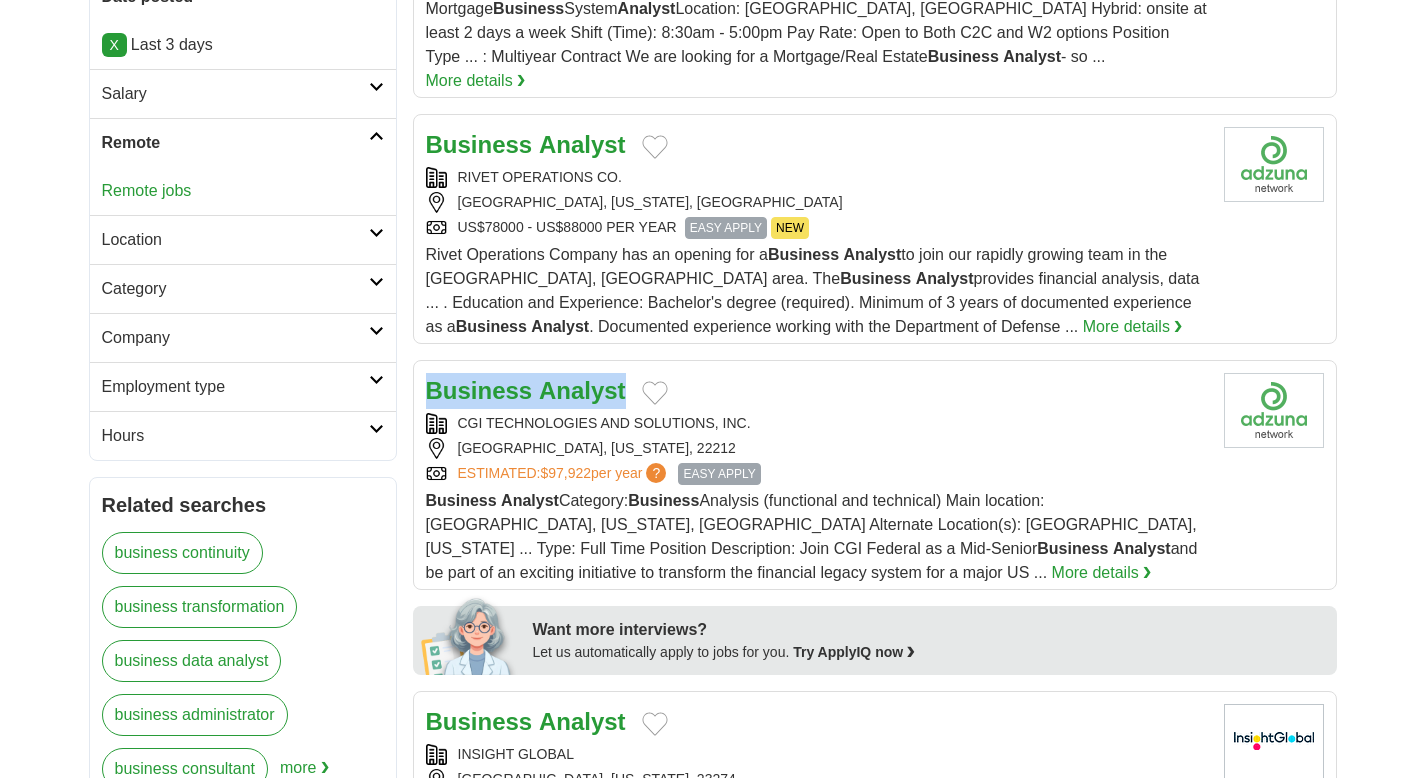 drag, startPoint x: 418, startPoint y: 360, endPoint x: 619, endPoint y: 369, distance: 201.20139 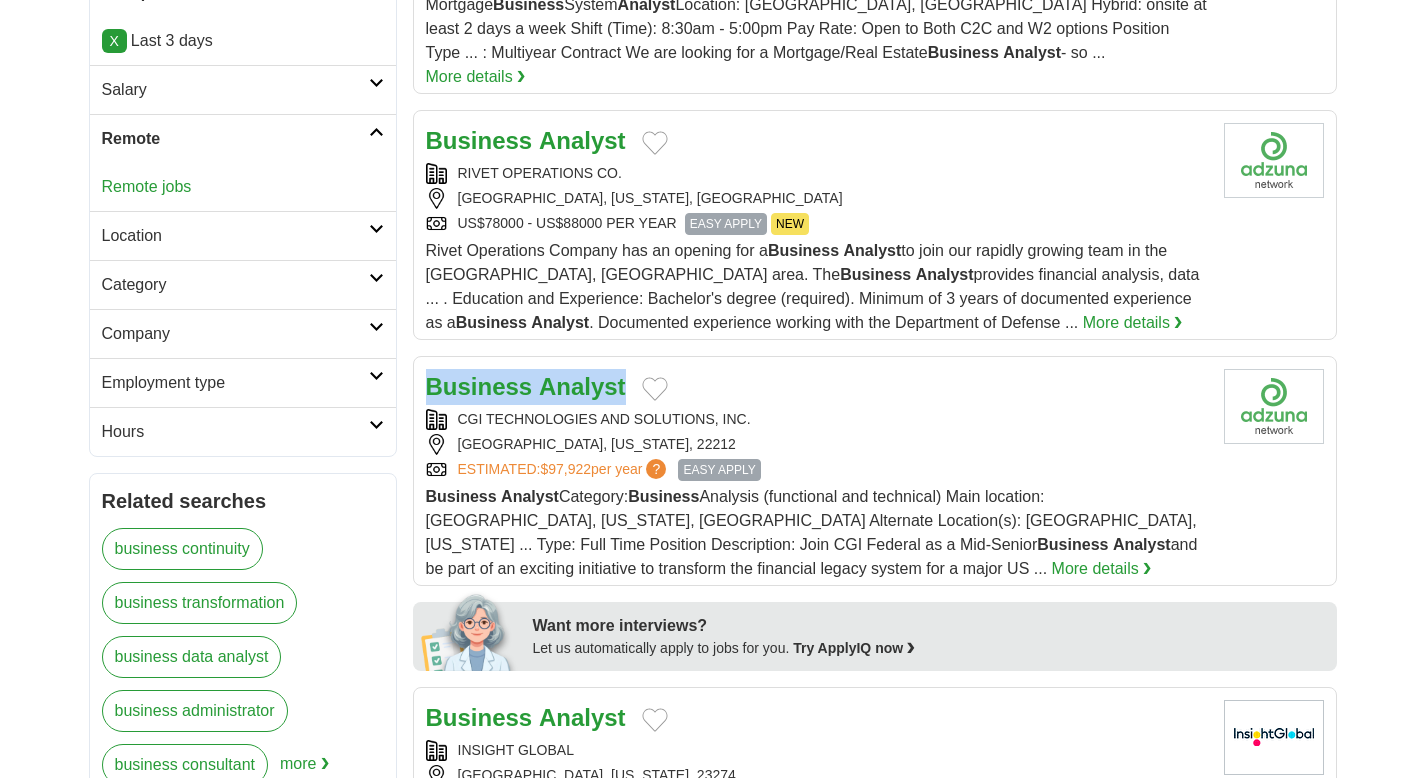 copy on "Business   Analyst" 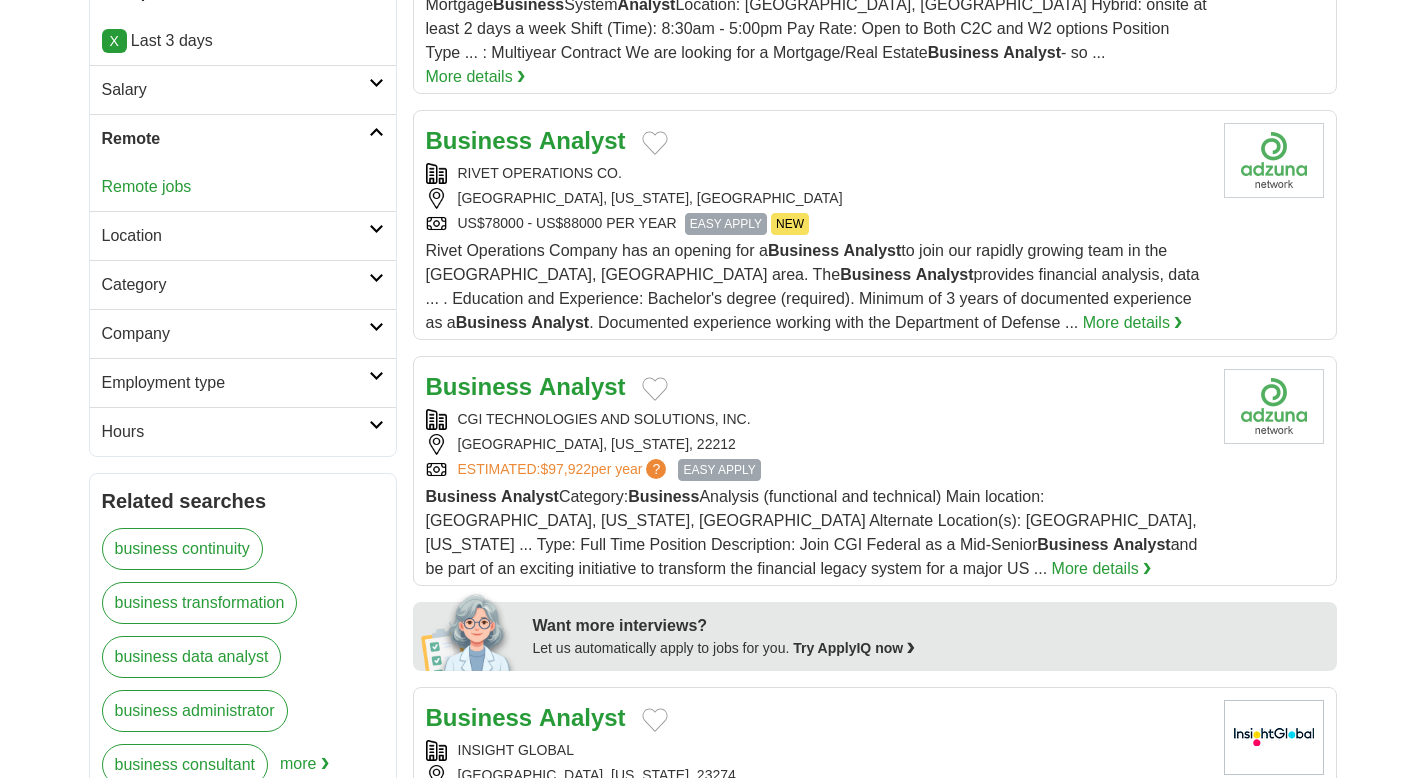 click on "Business   Analyst" at bounding box center [817, 387] 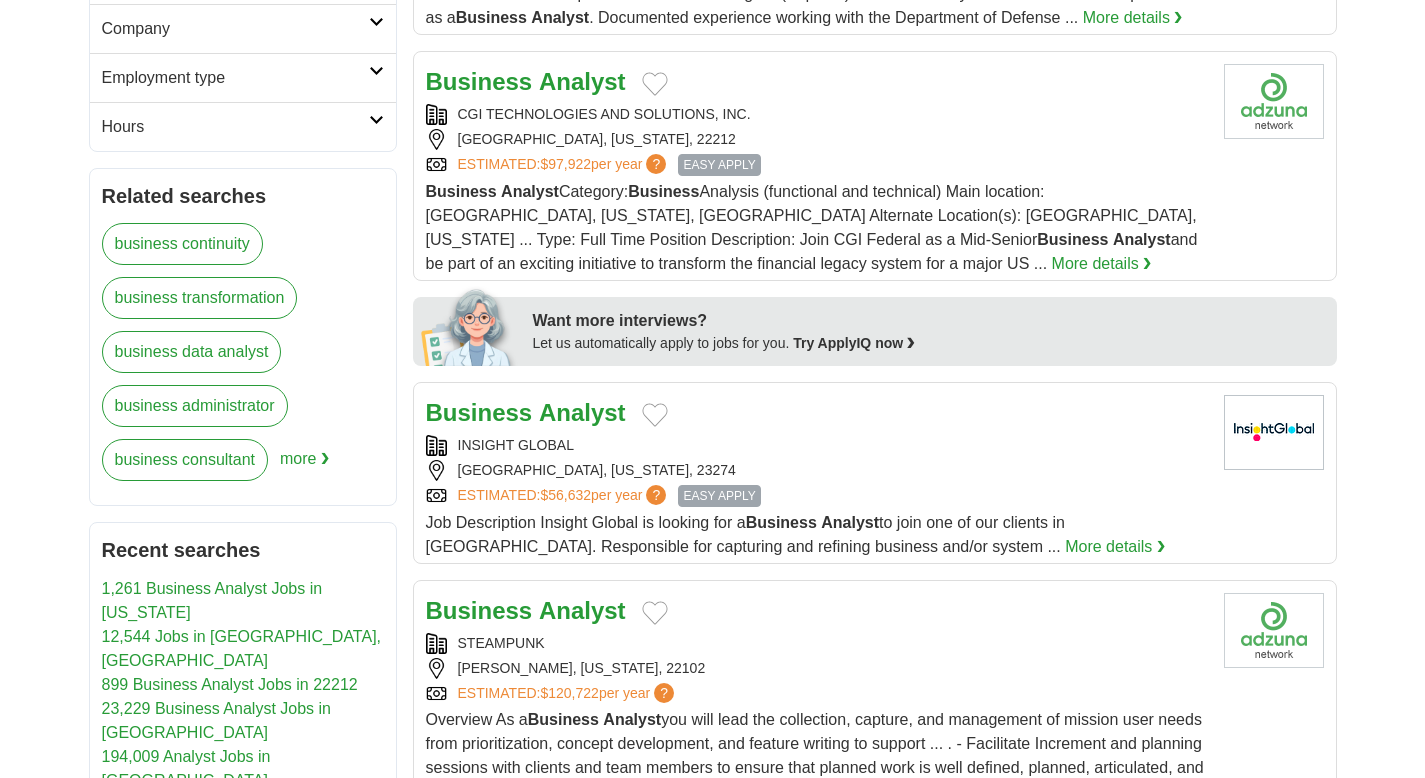 scroll, scrollTop: 768, scrollLeft: 0, axis: vertical 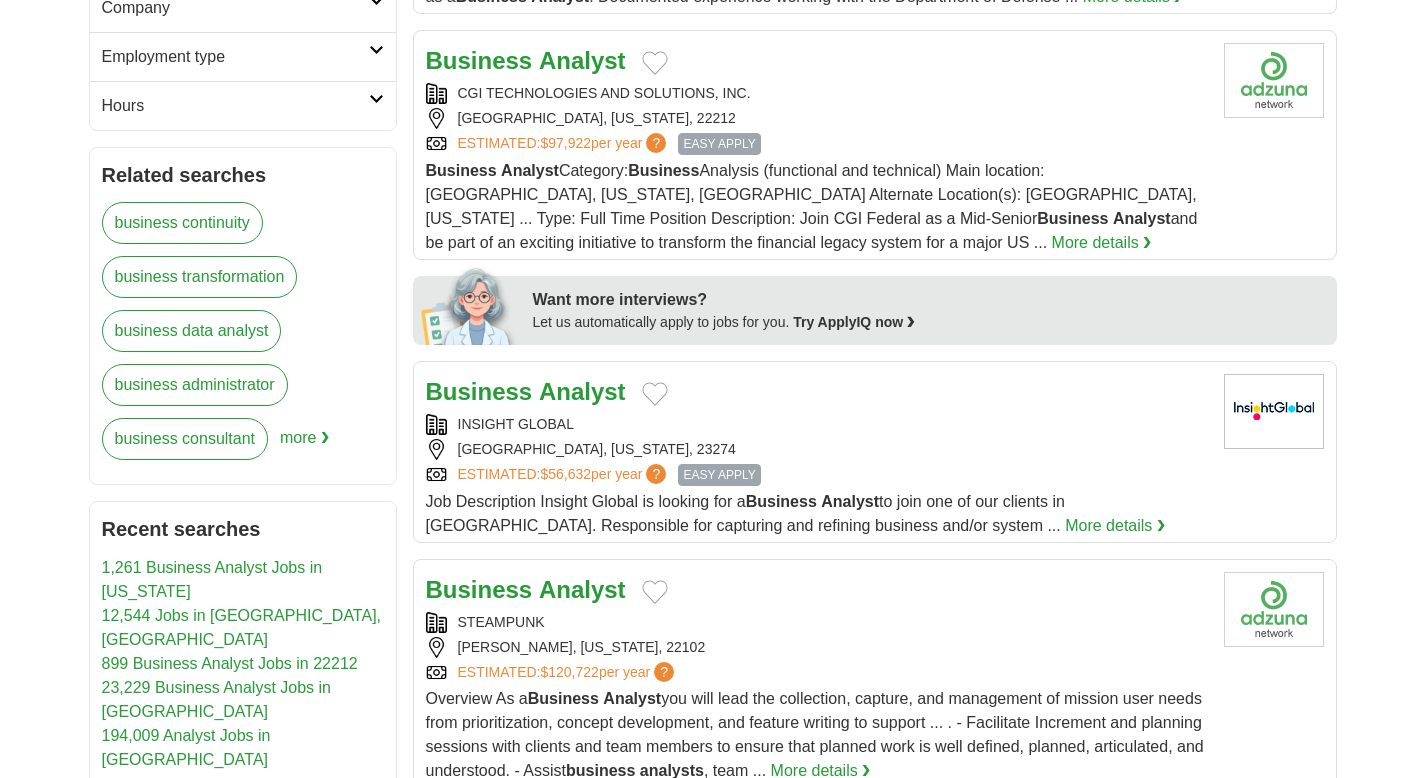 click on "EASY APPLY" at bounding box center [719, 475] 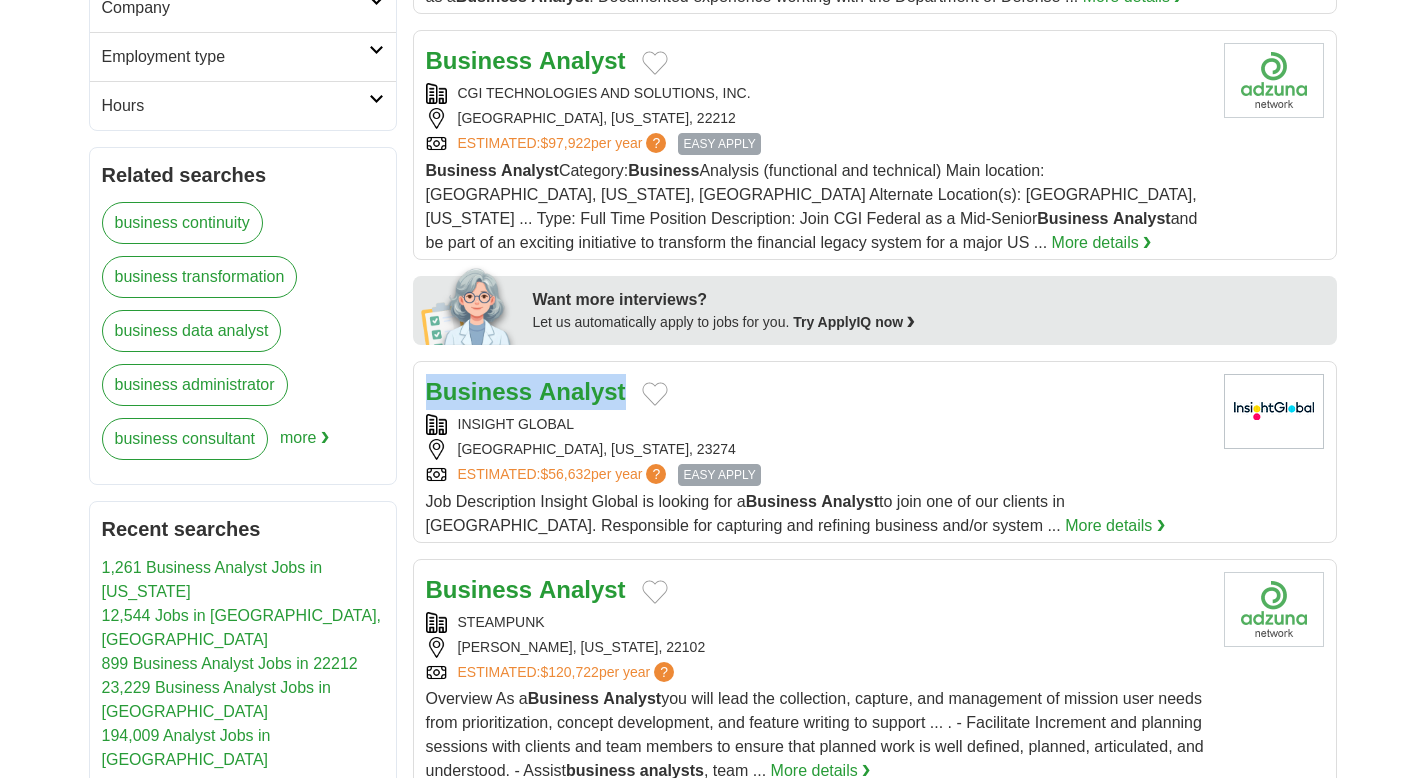 drag, startPoint x: 417, startPoint y: 368, endPoint x: 619, endPoint y: 375, distance: 202.12125 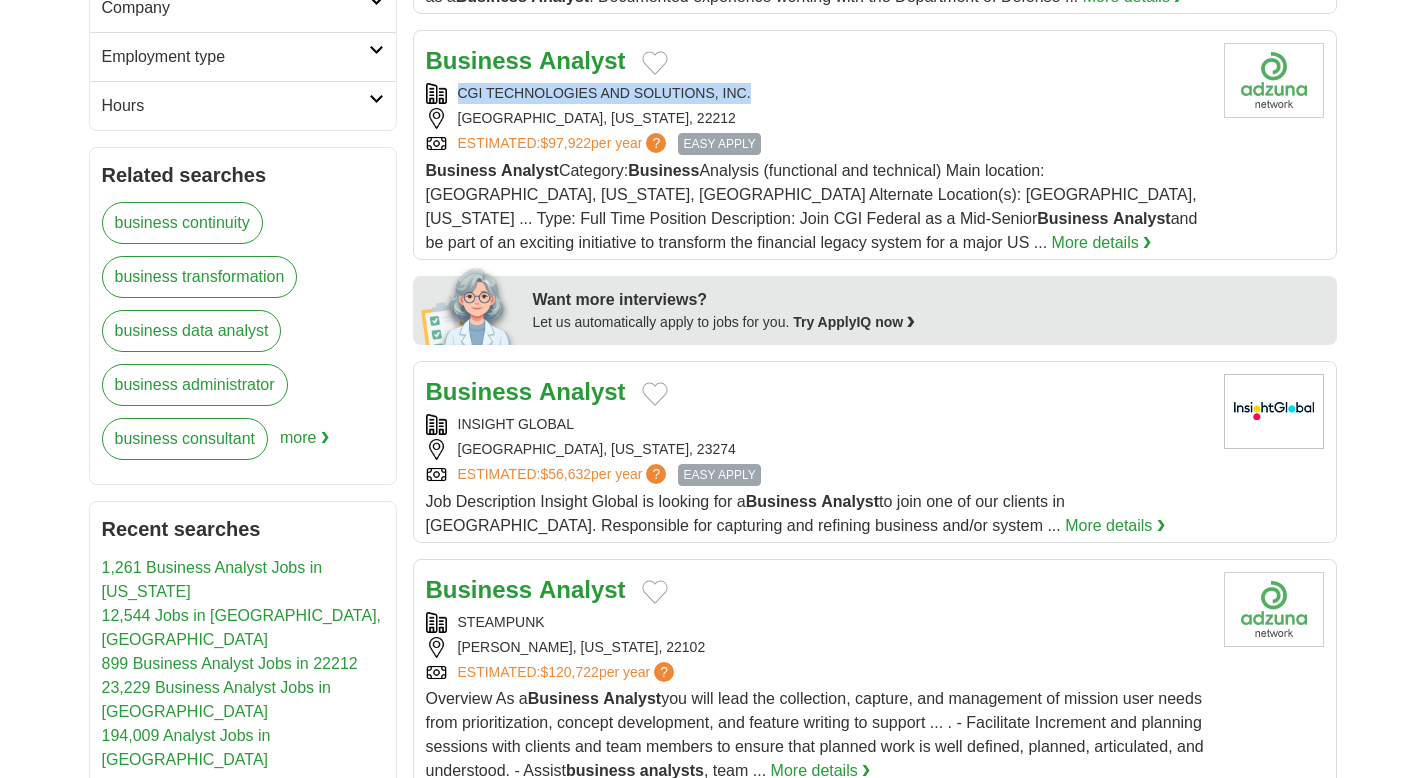 drag, startPoint x: 791, startPoint y: 68, endPoint x: 451, endPoint y: 61, distance: 340.07205 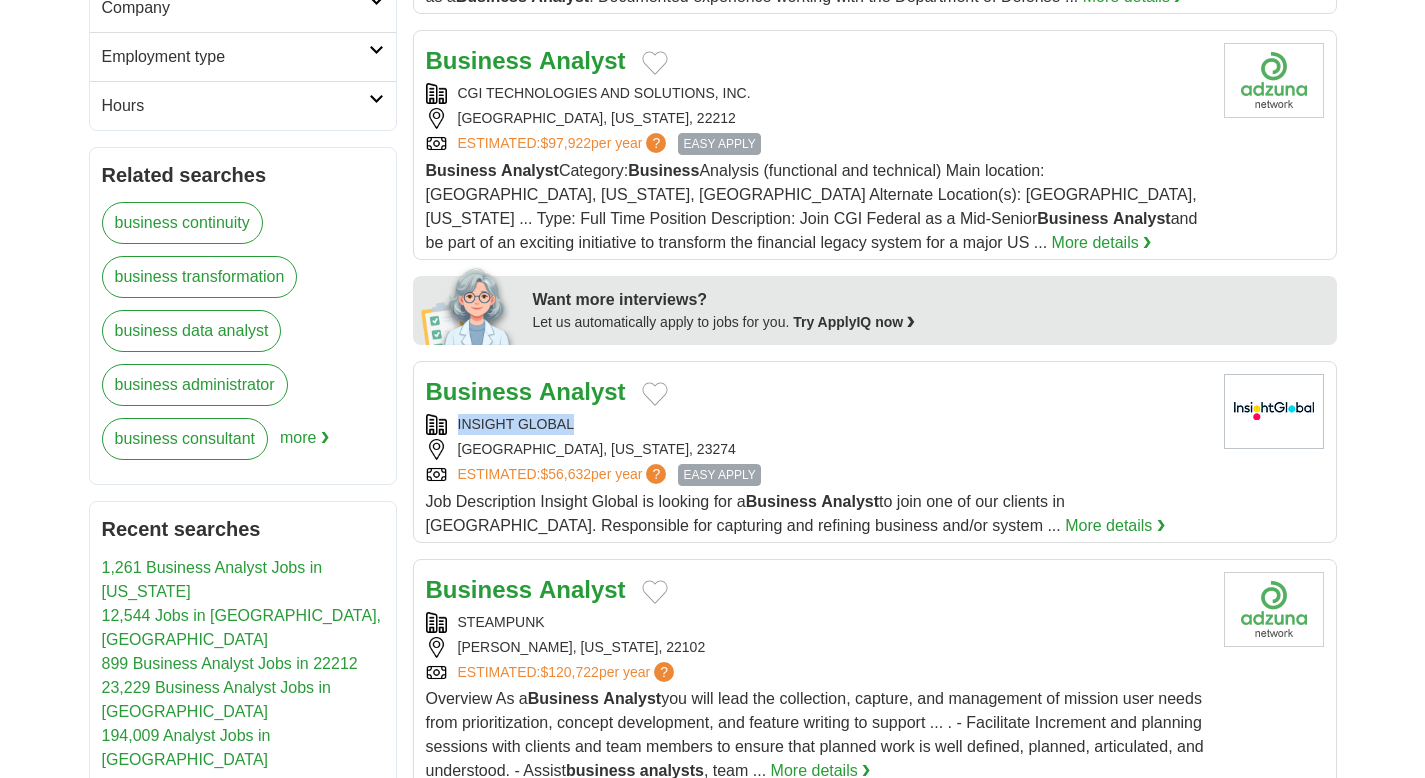 drag, startPoint x: 603, startPoint y: 401, endPoint x: 459, endPoint y: 399, distance: 144.01389 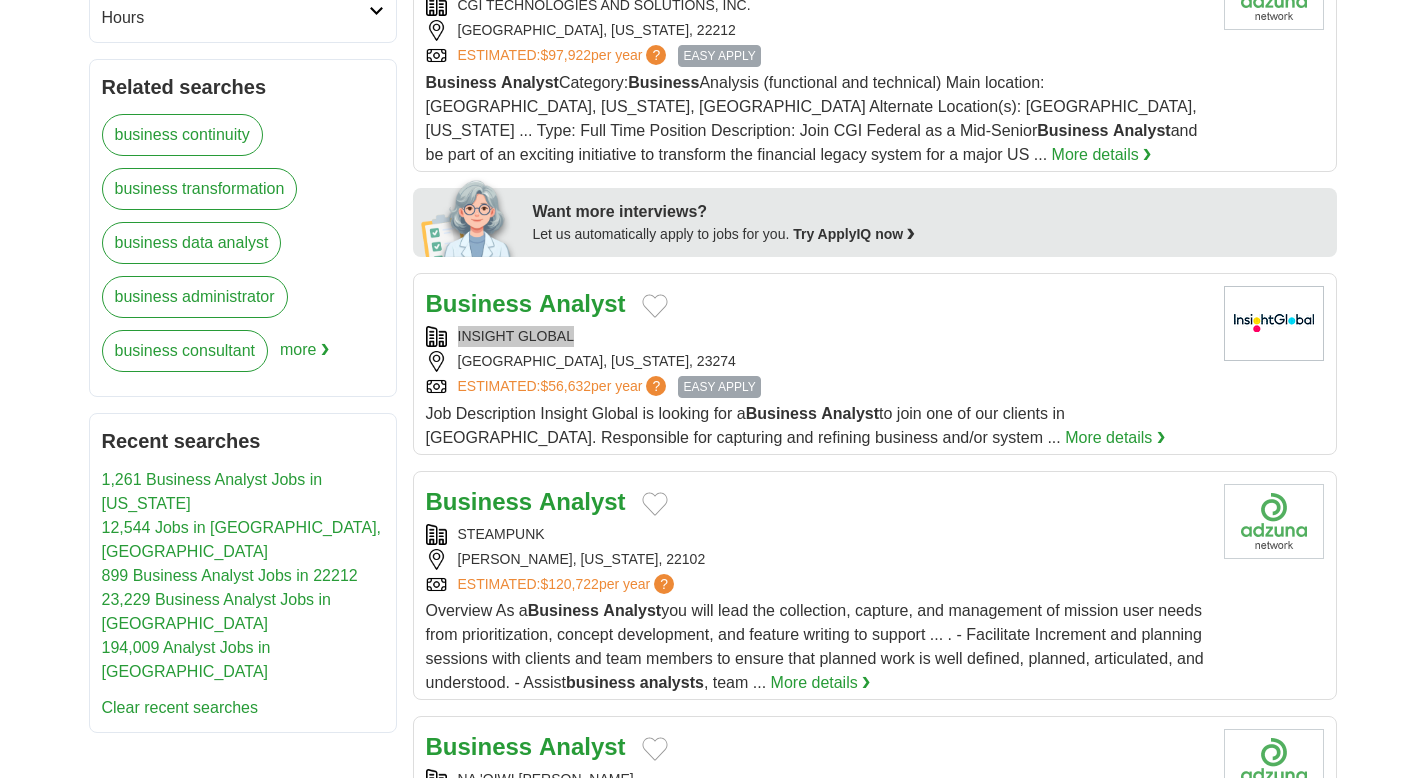scroll, scrollTop: 1083, scrollLeft: 0, axis: vertical 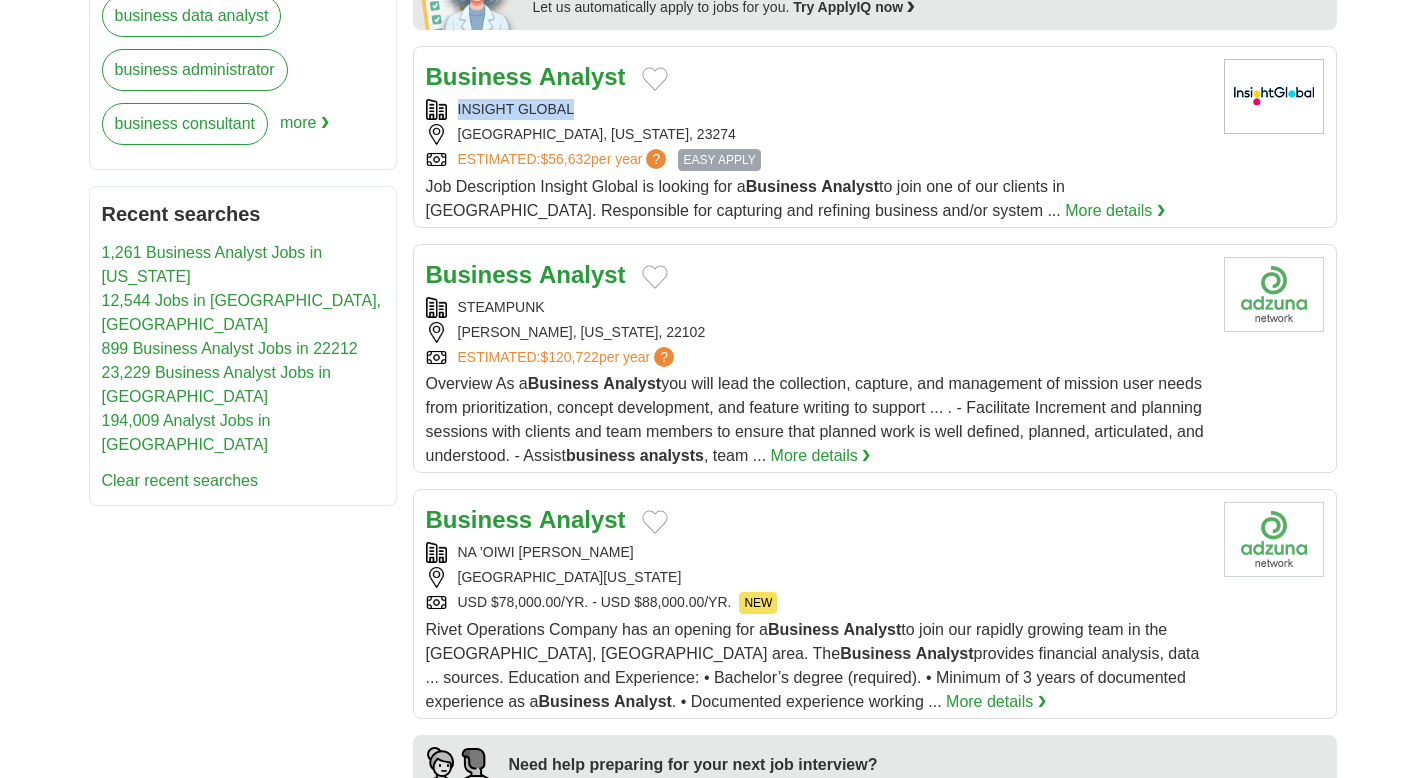 click on "Analyst" at bounding box center (582, 274) 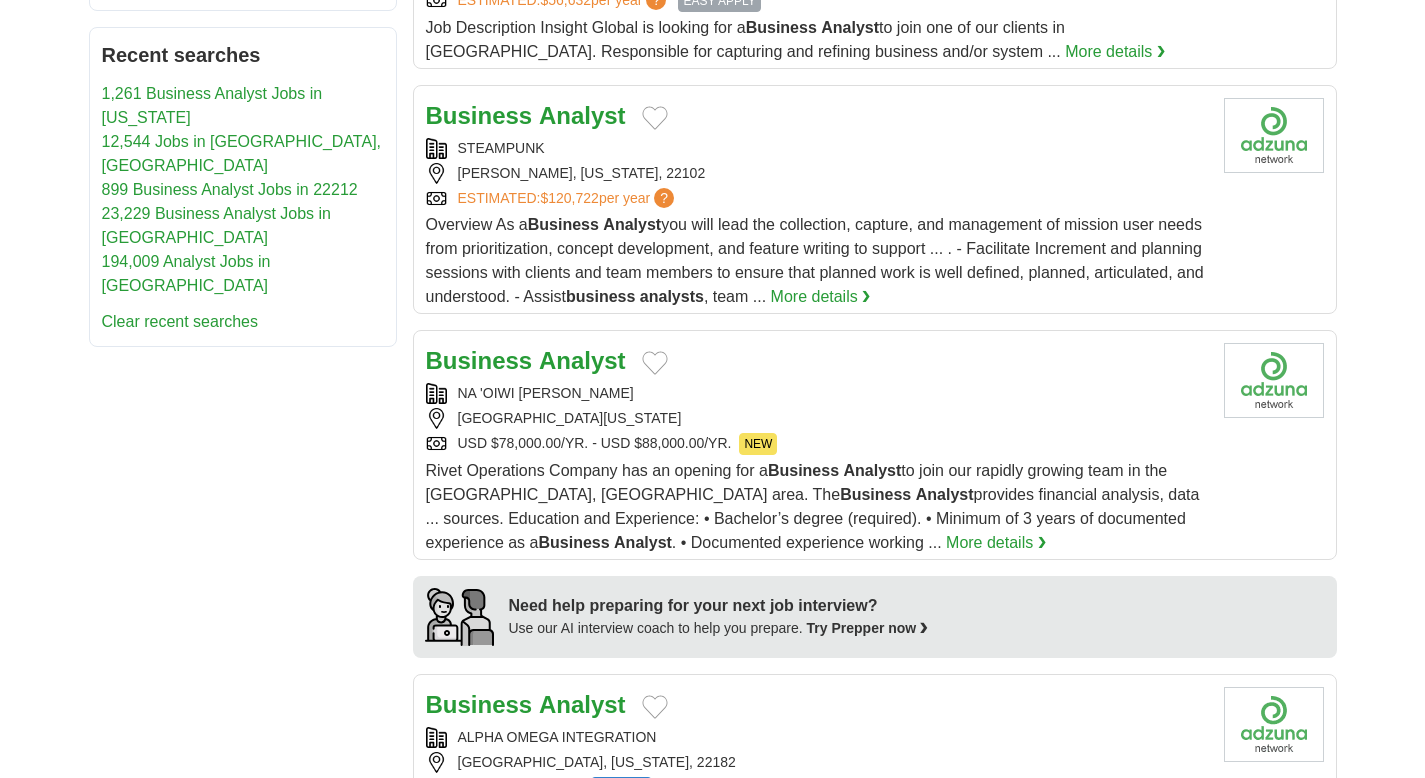 scroll, scrollTop: 1248, scrollLeft: 0, axis: vertical 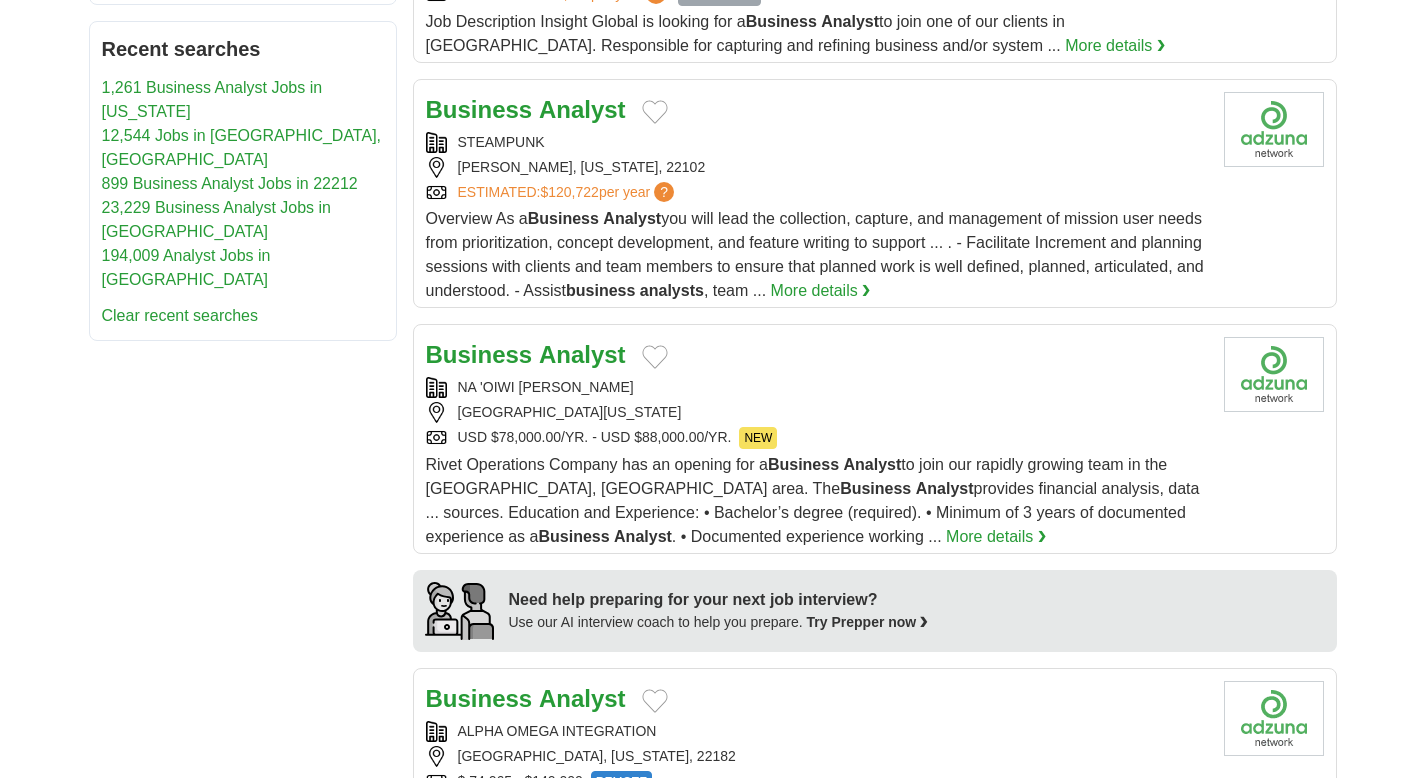 click on "Analyst" at bounding box center (582, 354) 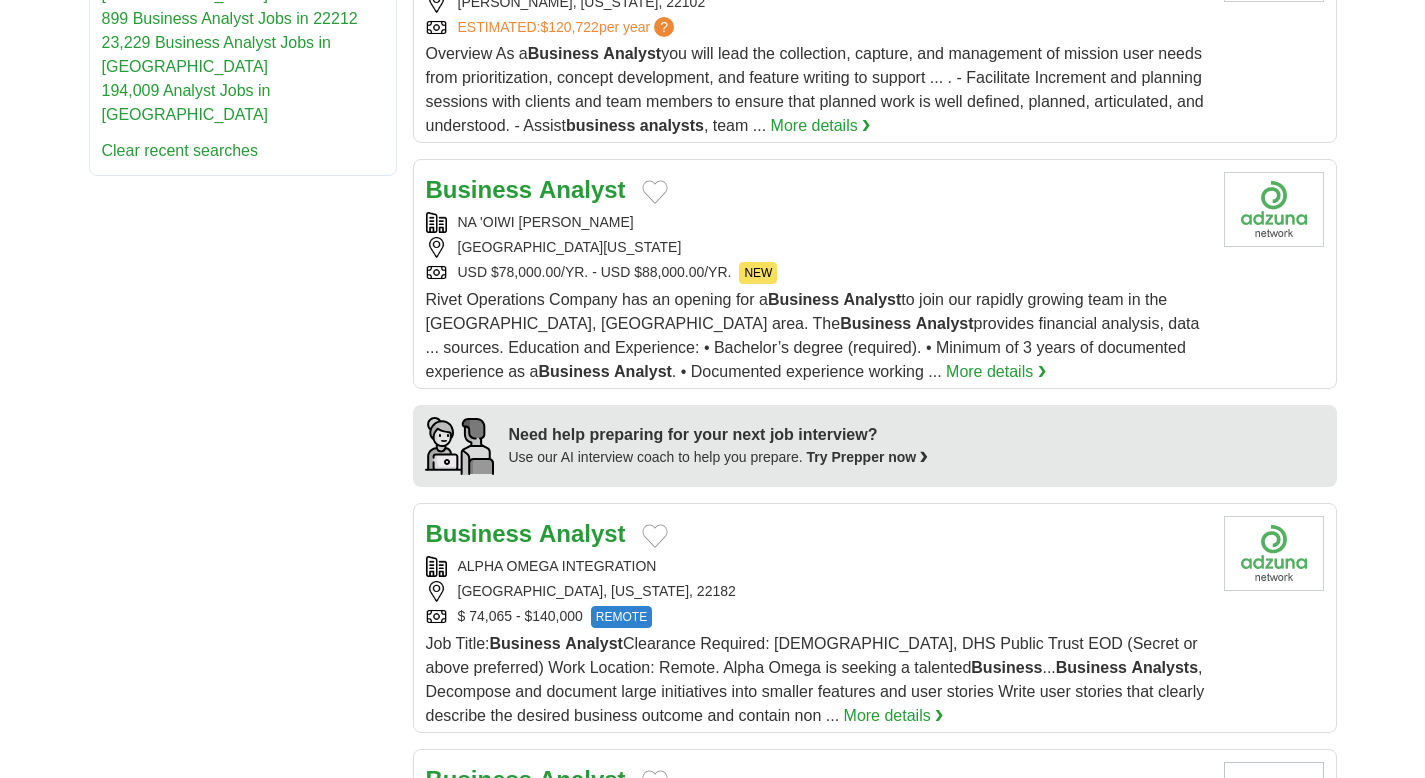 click on "Analyst" at bounding box center [582, 533] 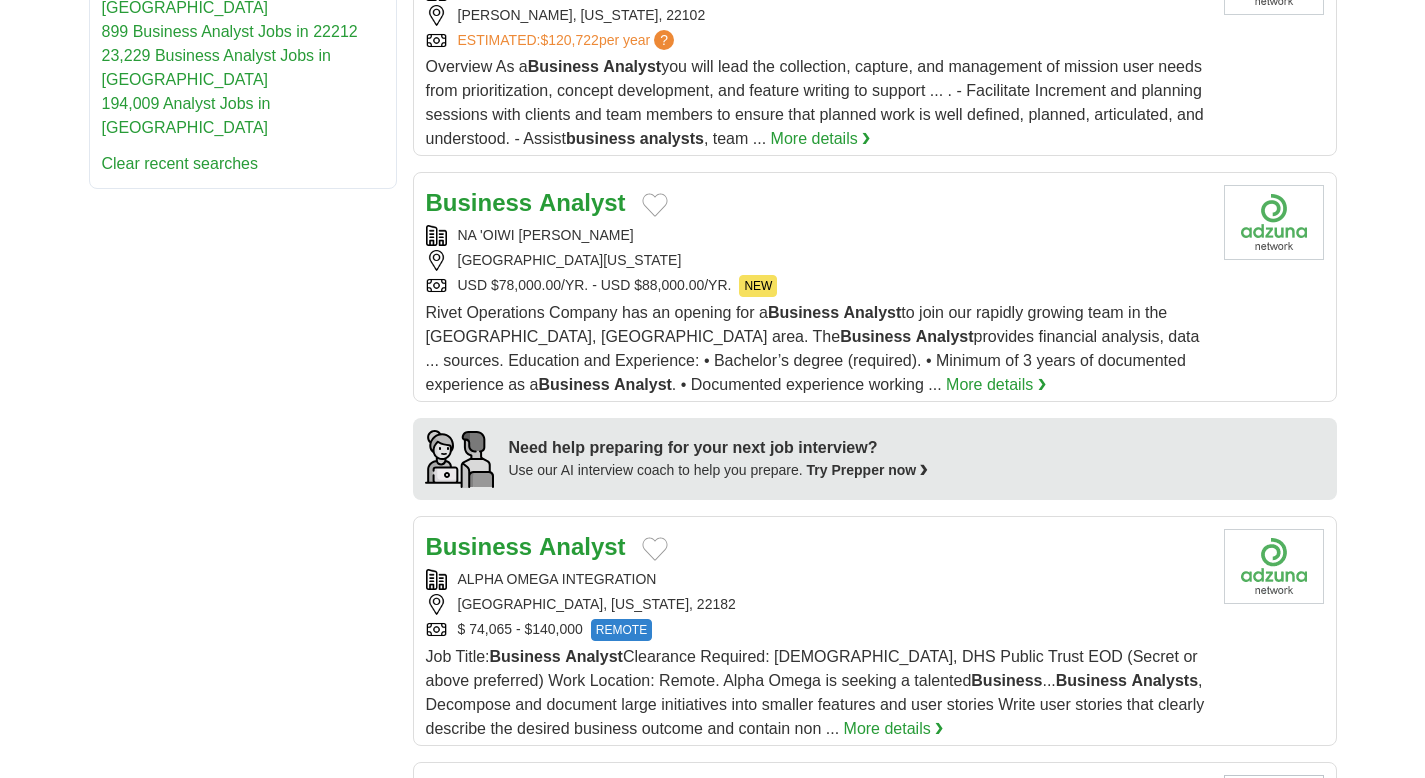 scroll, scrollTop: 1381, scrollLeft: 0, axis: vertical 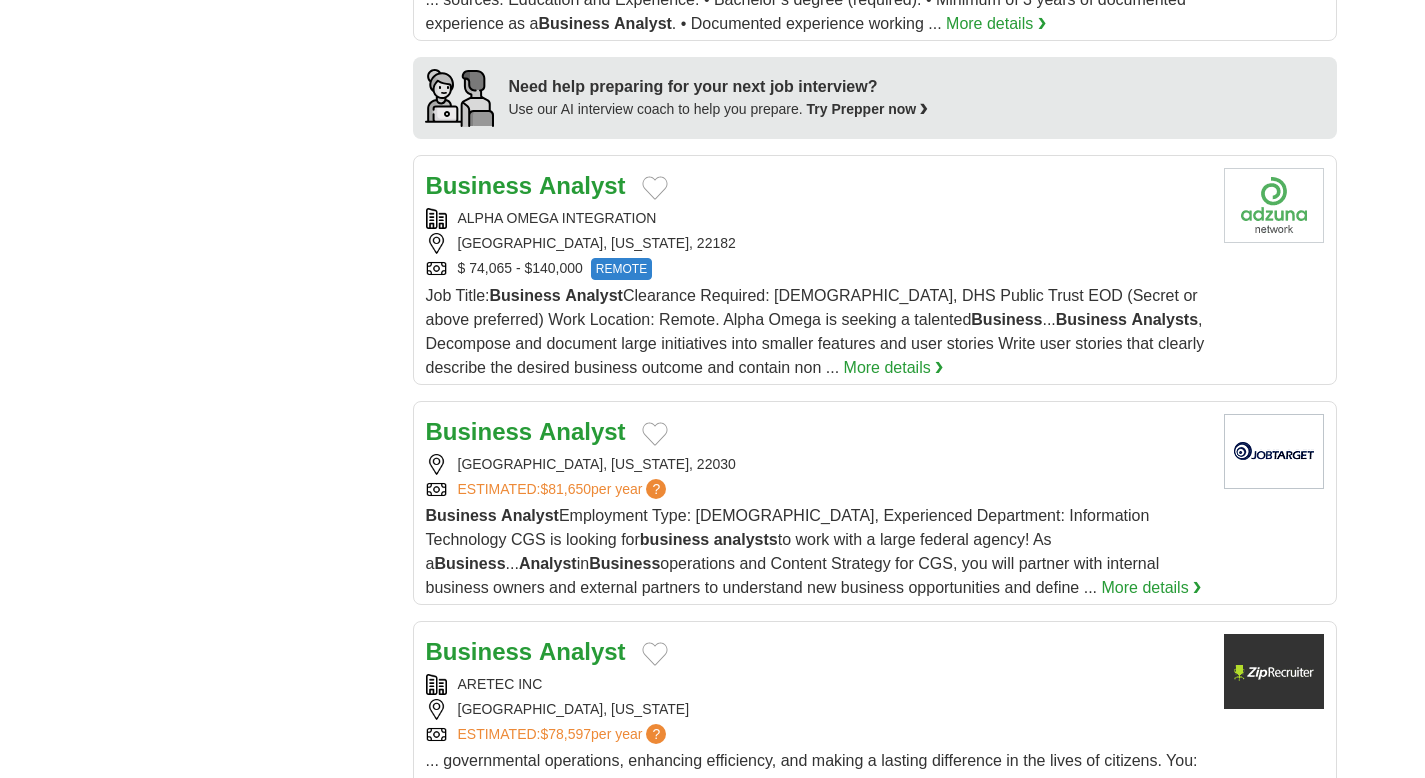click on "Analyst" at bounding box center [582, 431] 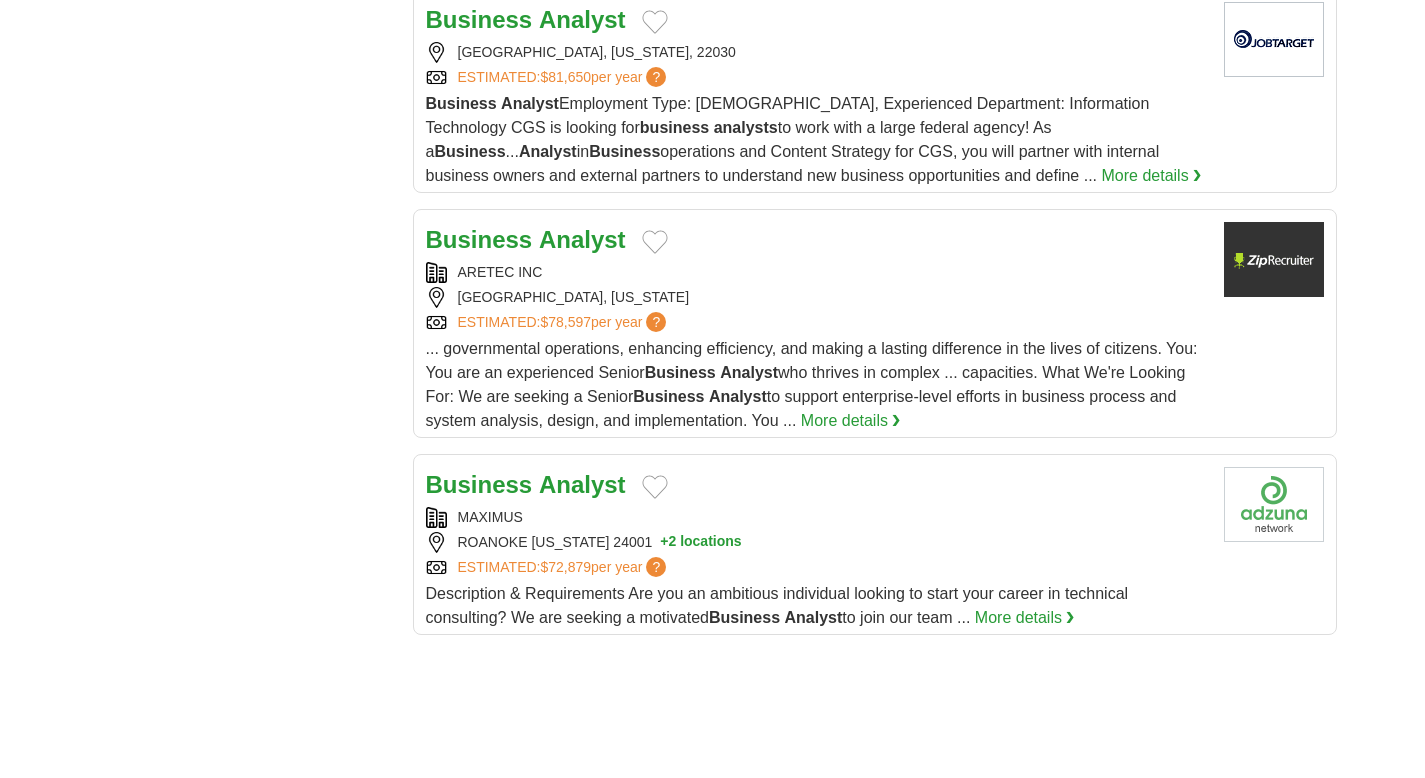 scroll, scrollTop: 2292, scrollLeft: 0, axis: vertical 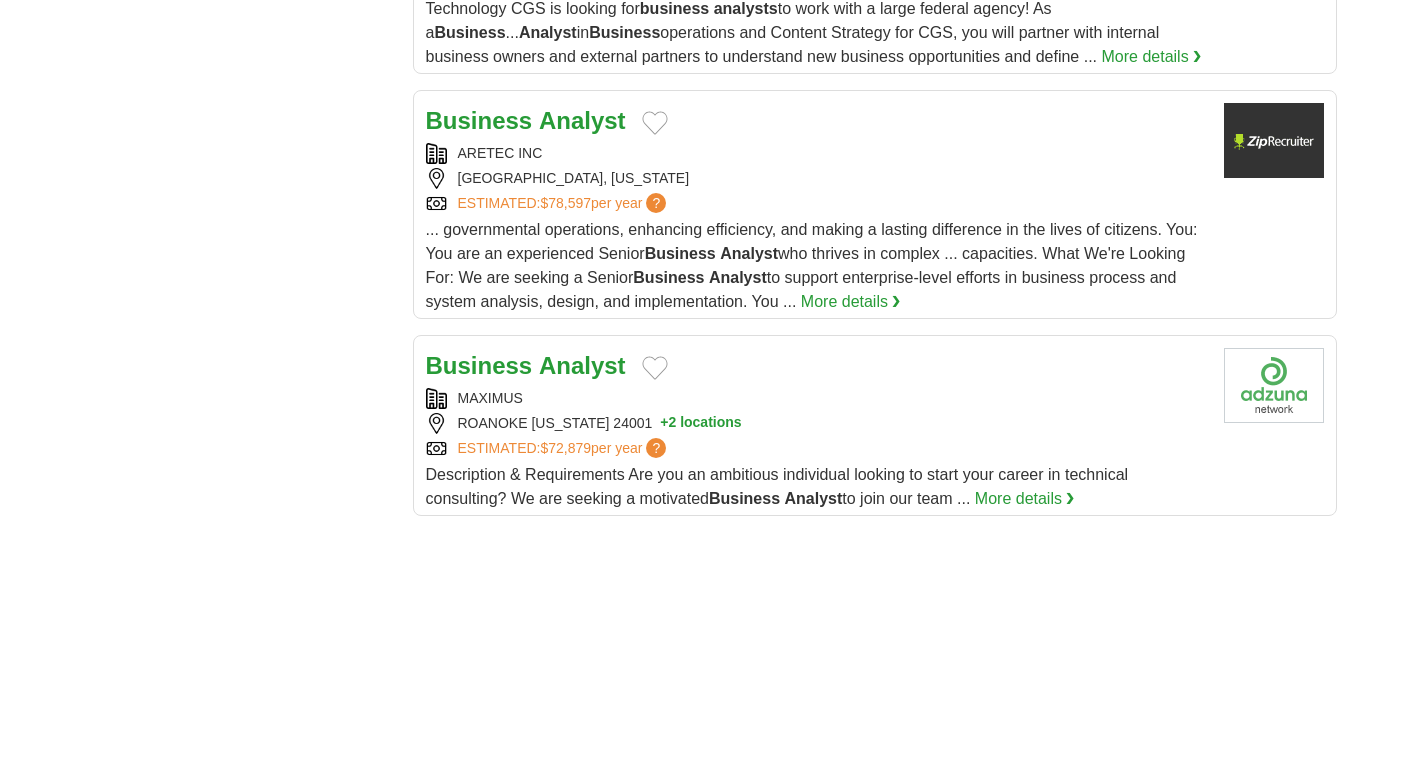 click on "ESTIMATED:
$72,879
per year
?" at bounding box center [564, 448] 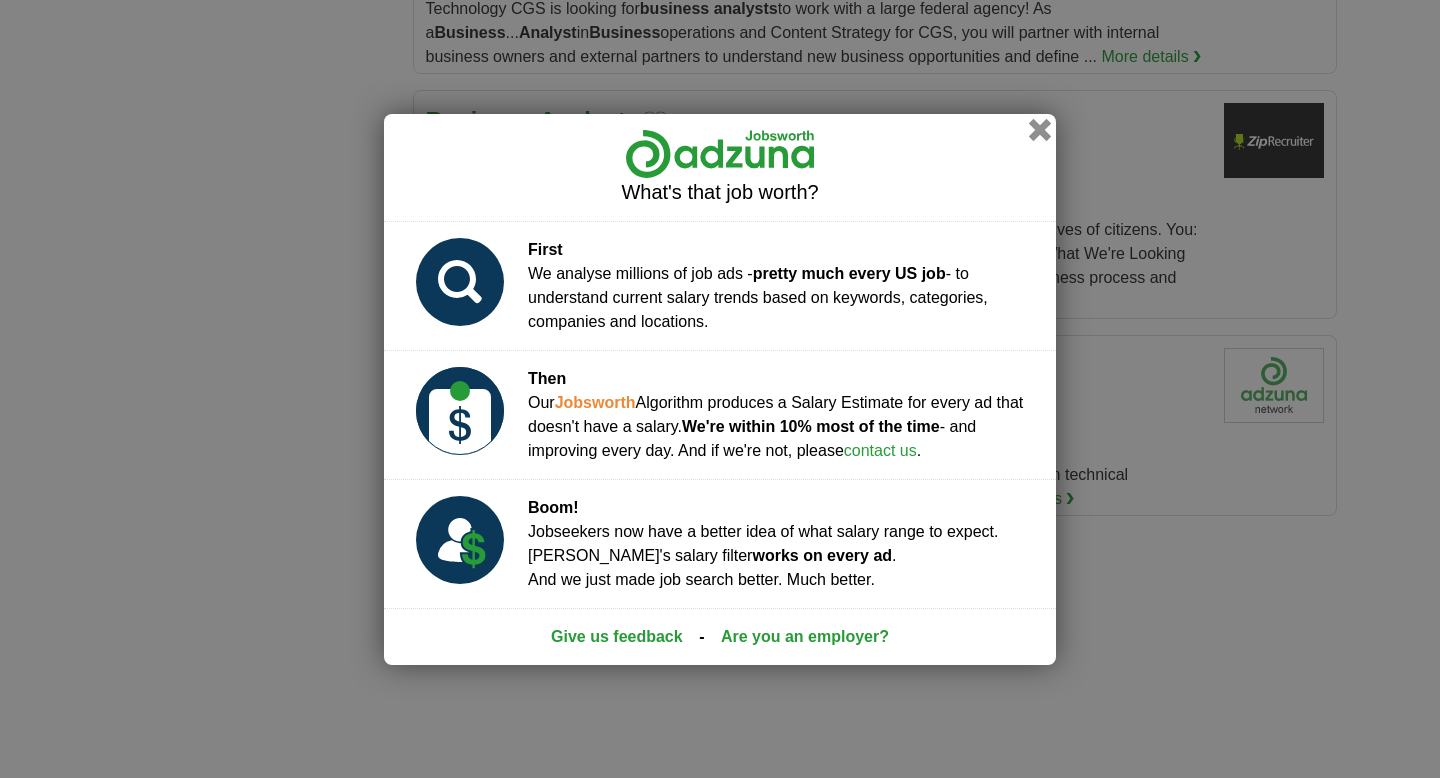 click at bounding box center [1040, 129] 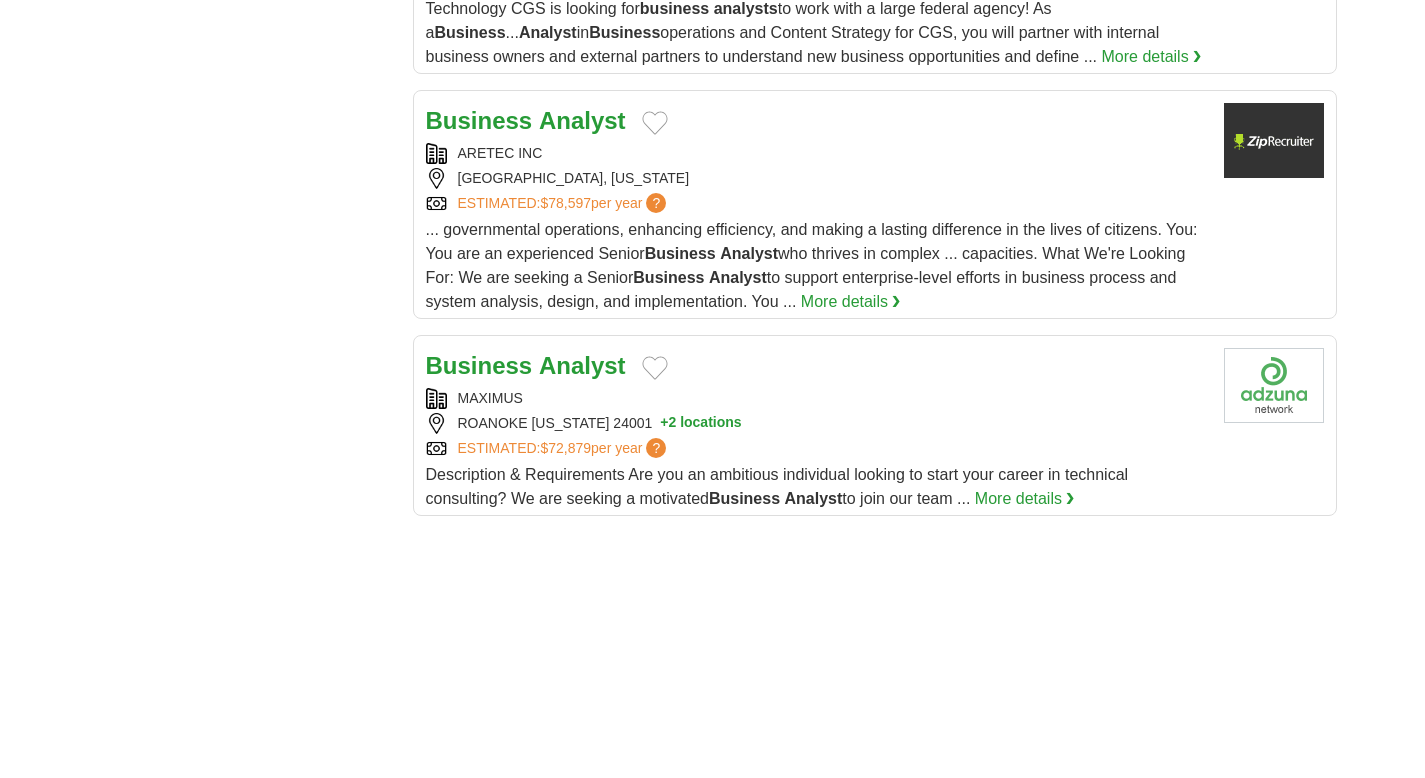 click on "Analyst" at bounding box center (582, 365) 